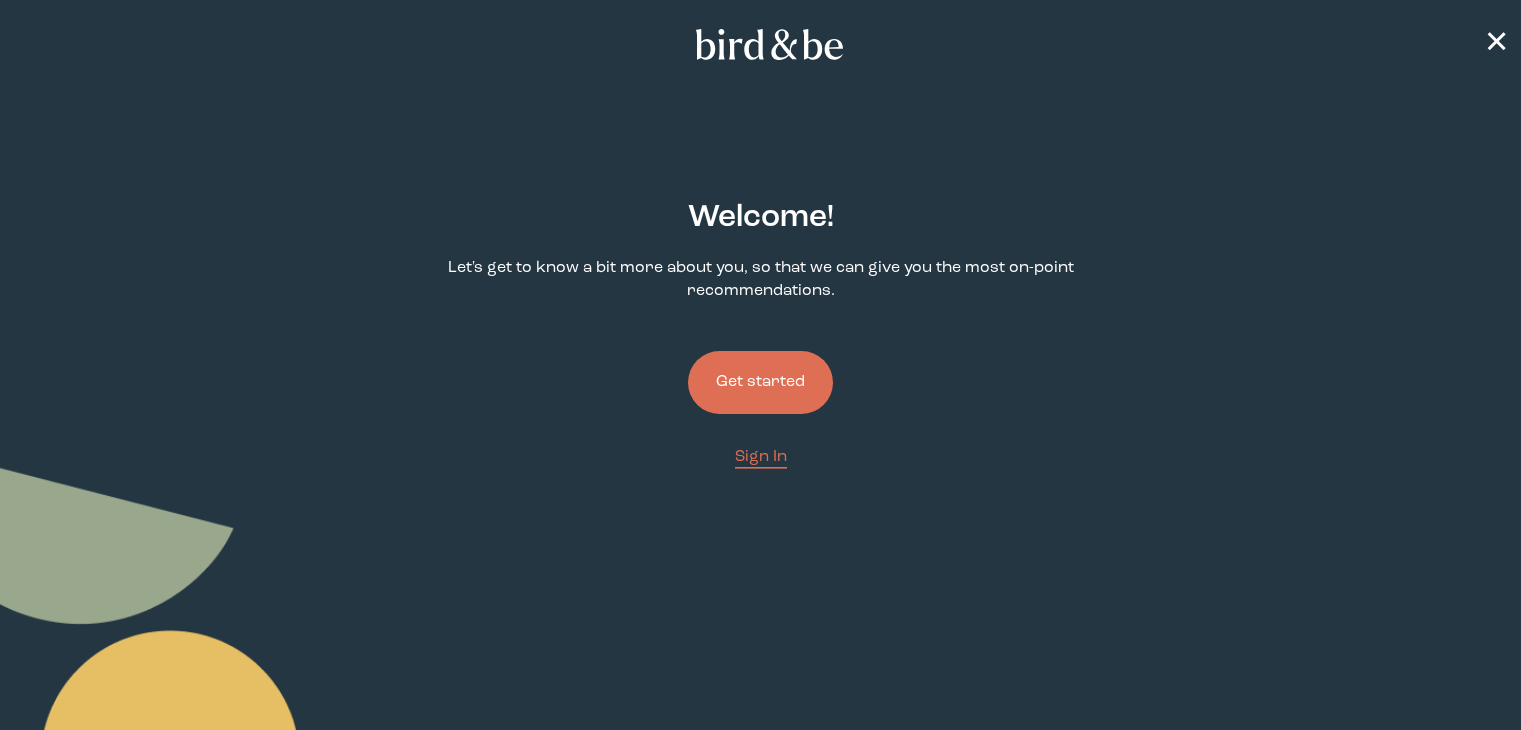 scroll, scrollTop: 0, scrollLeft: 0, axis: both 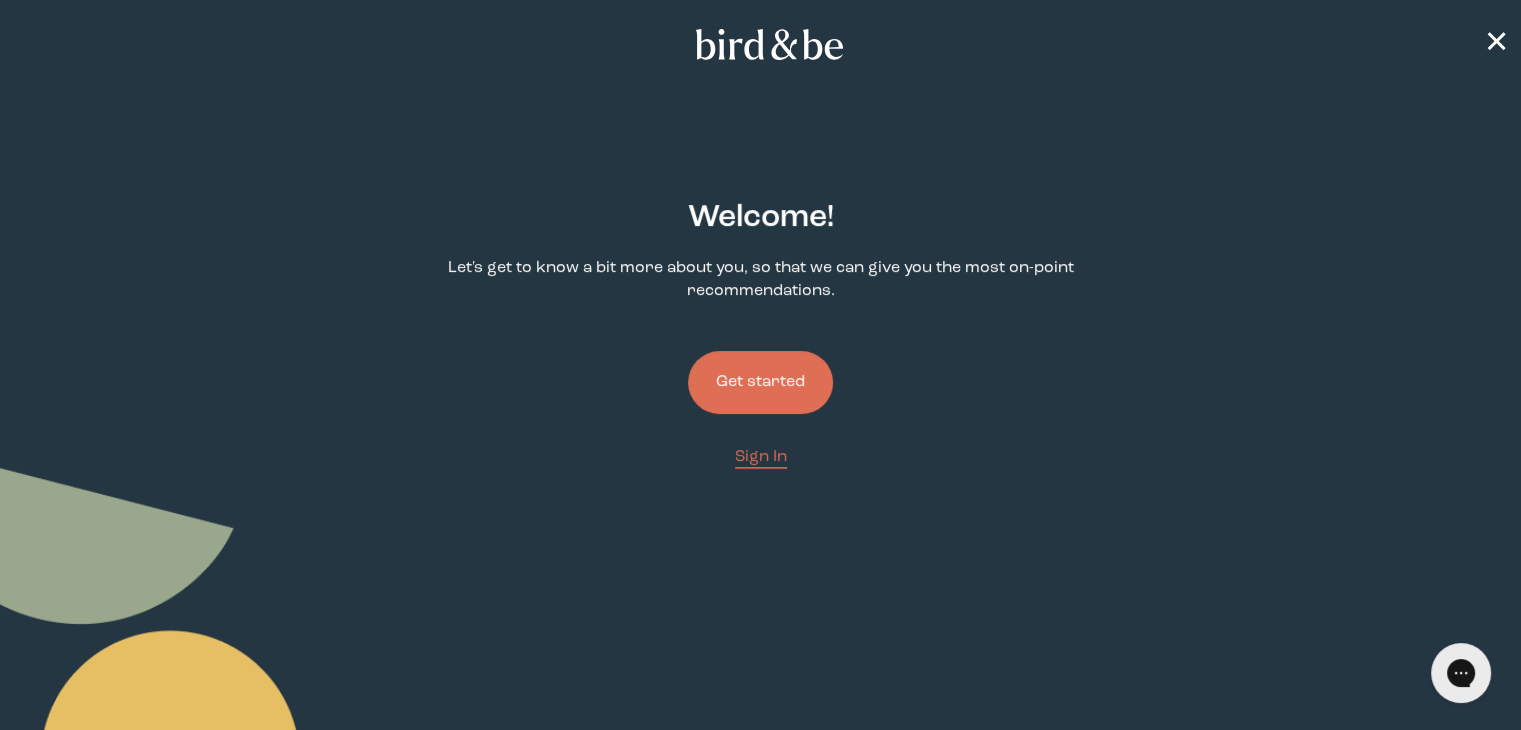 click on "Get started" at bounding box center [760, 382] 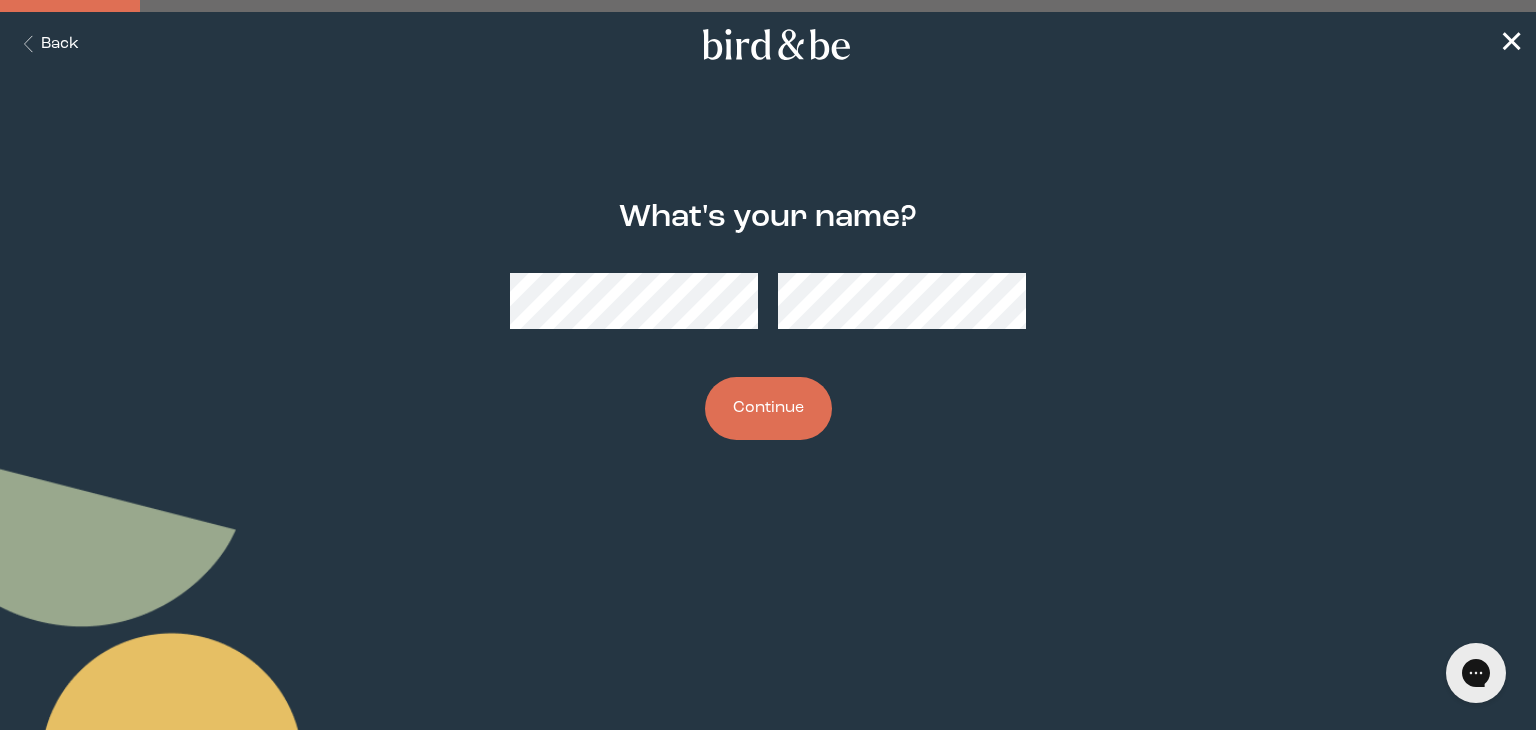 click on "Continue" at bounding box center [768, 408] 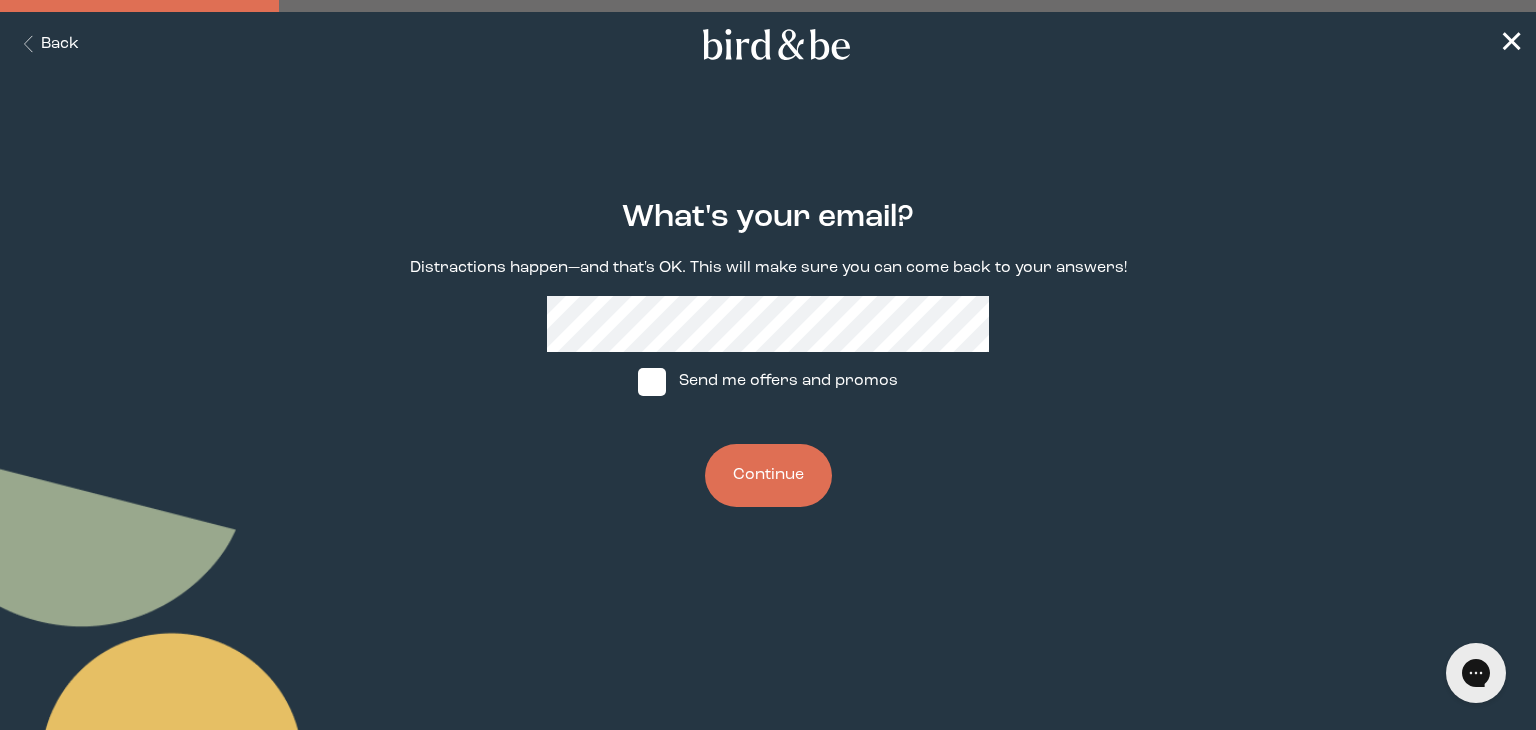 click on "Send me offers and promos" at bounding box center (768, 382) 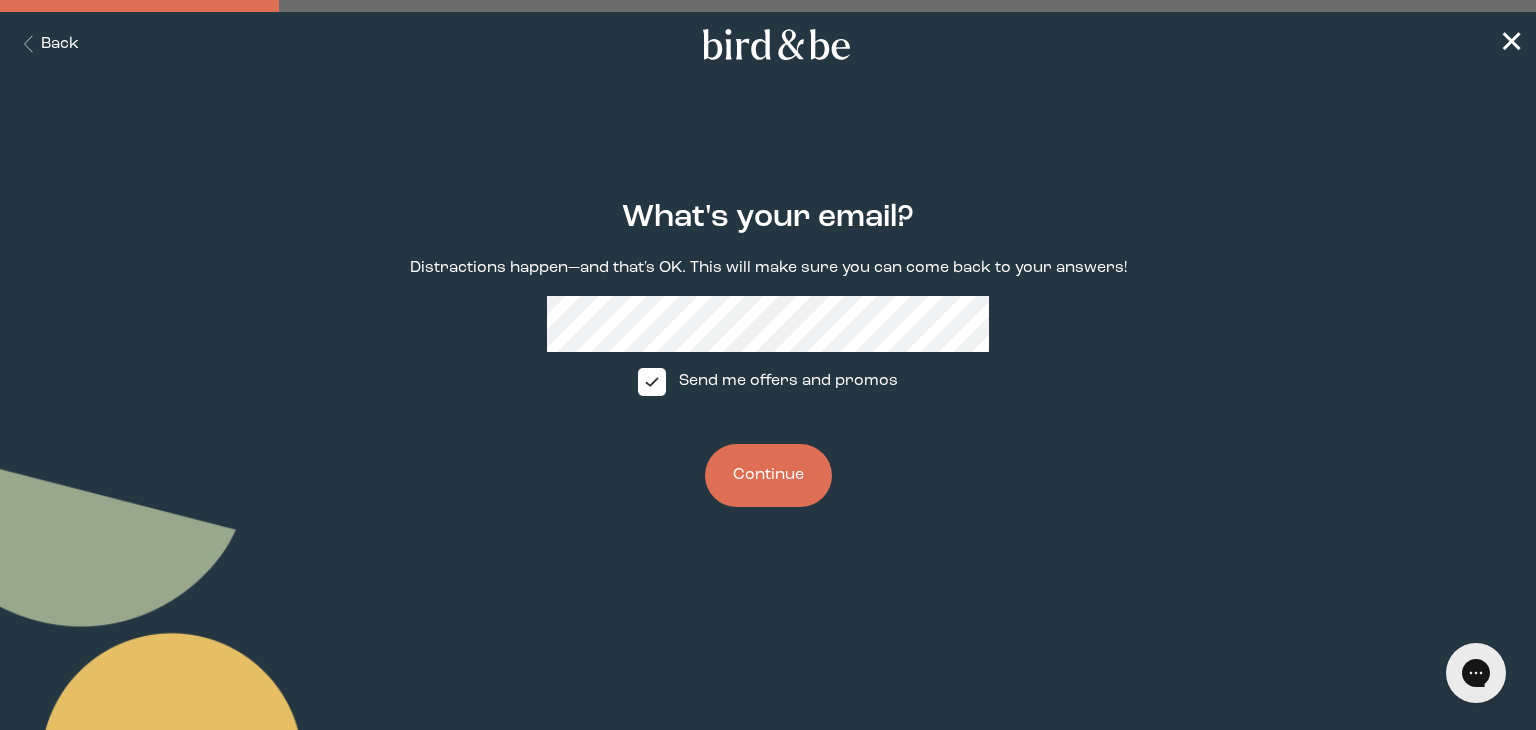 click on "Continue" at bounding box center [768, 475] 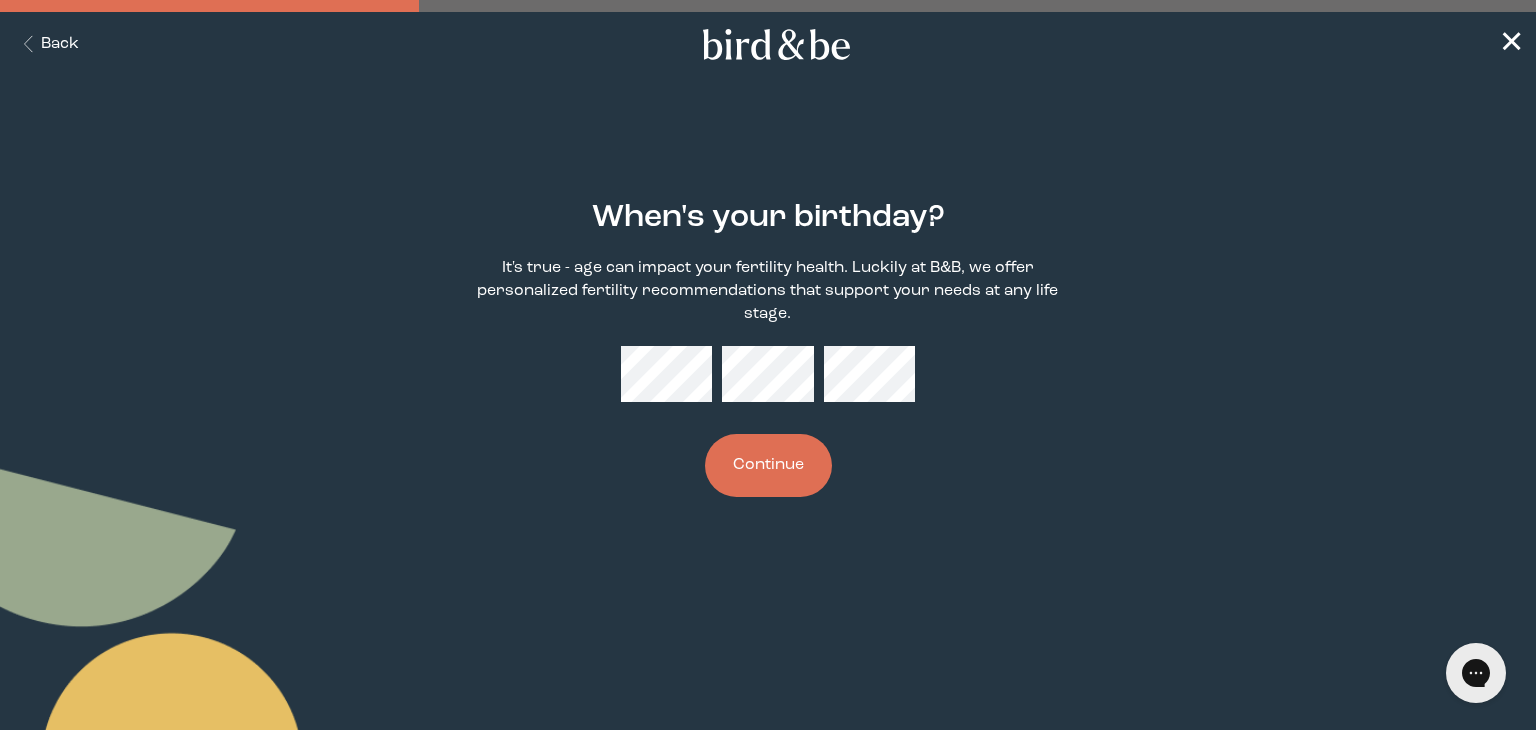 click on "Continue" at bounding box center [768, 465] 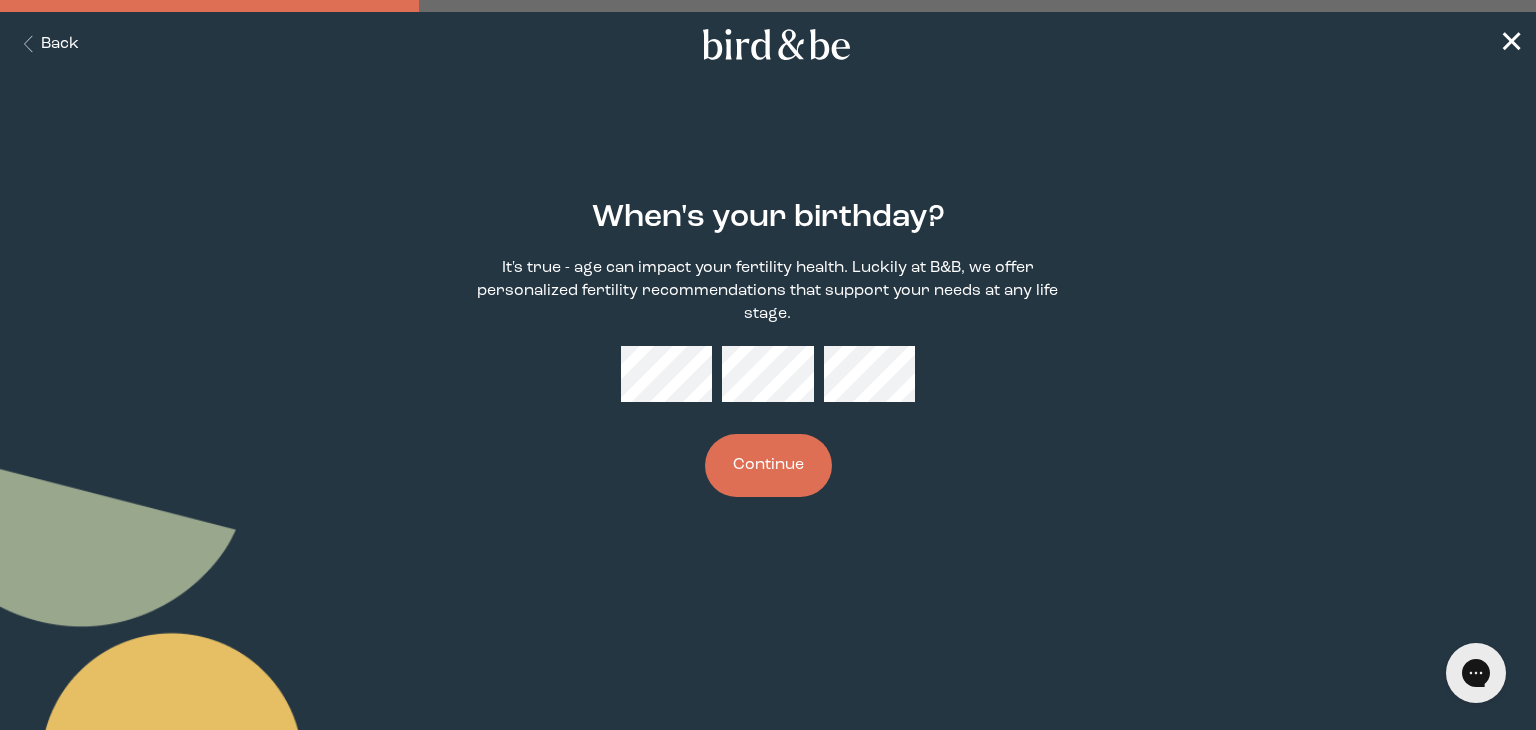 click on "Continue" at bounding box center [768, 465] 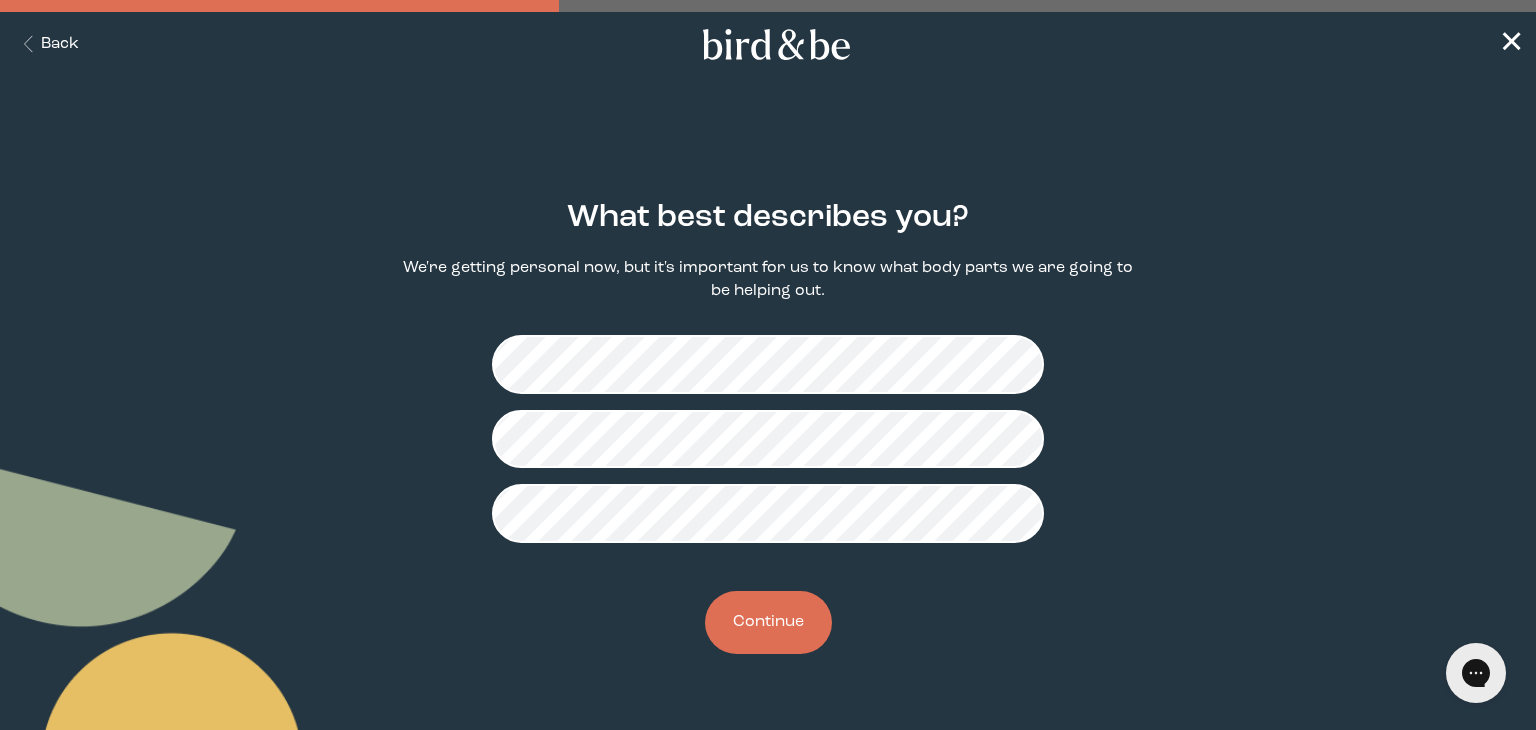 click on "Continue" at bounding box center [768, 622] 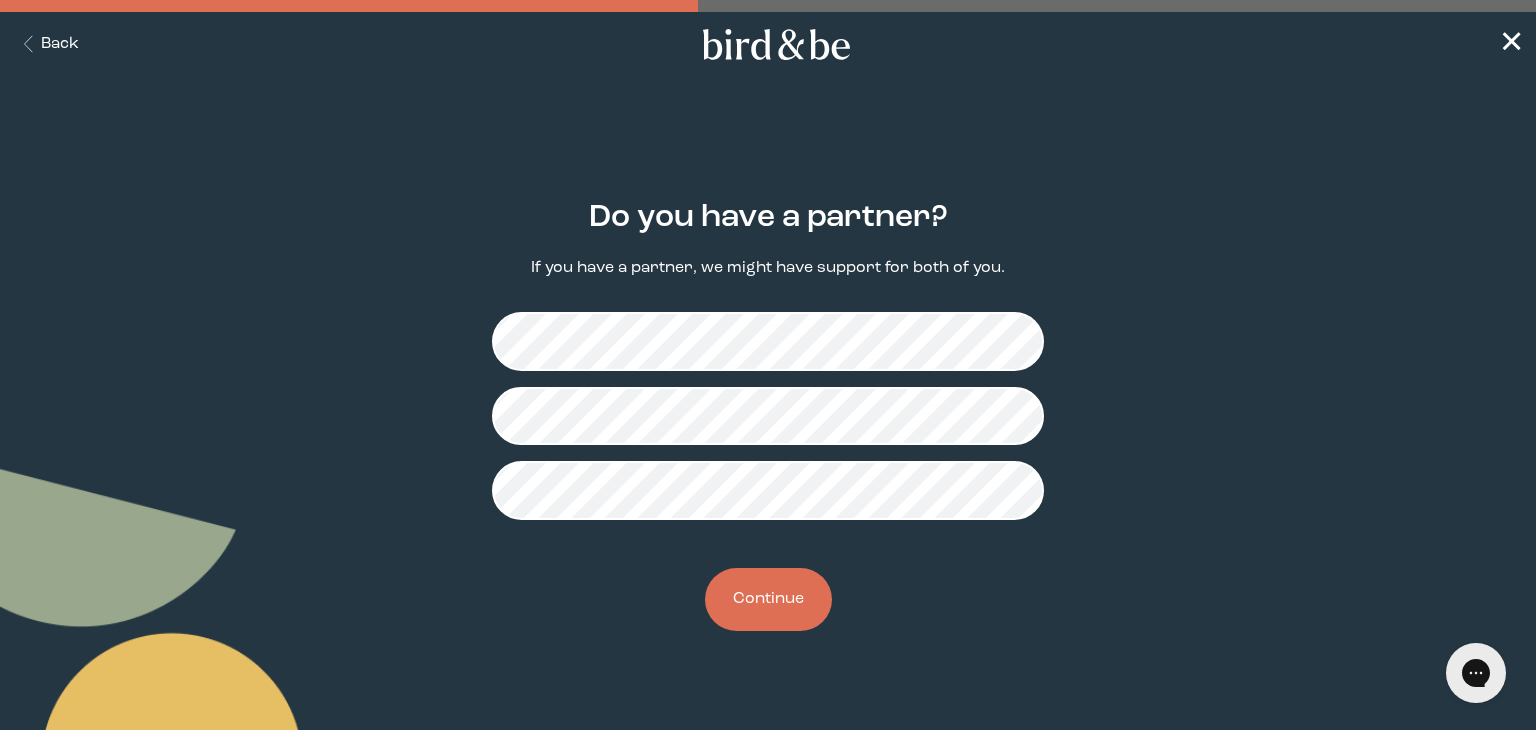click on "Continue" at bounding box center (768, 599) 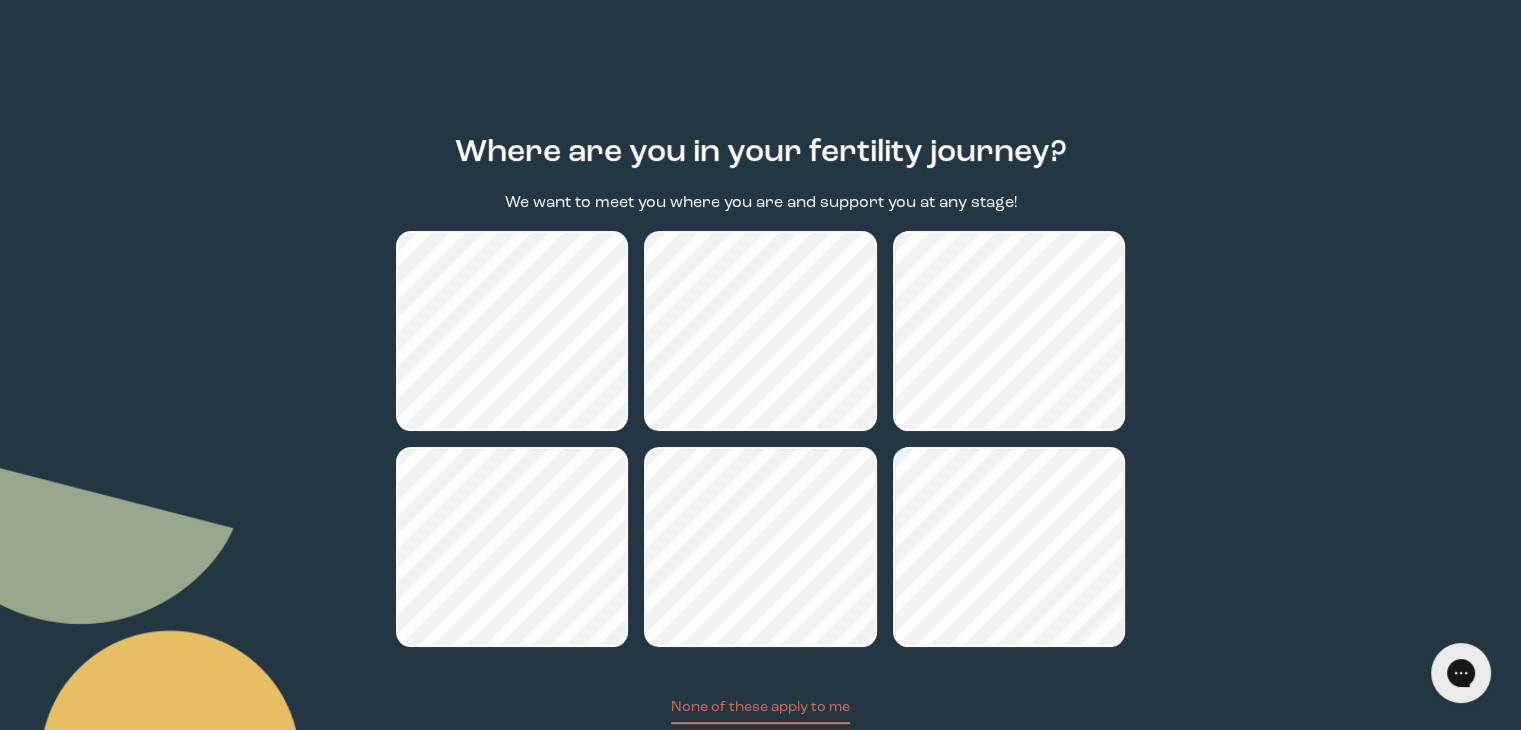 scroll, scrollTop: 100, scrollLeft: 0, axis: vertical 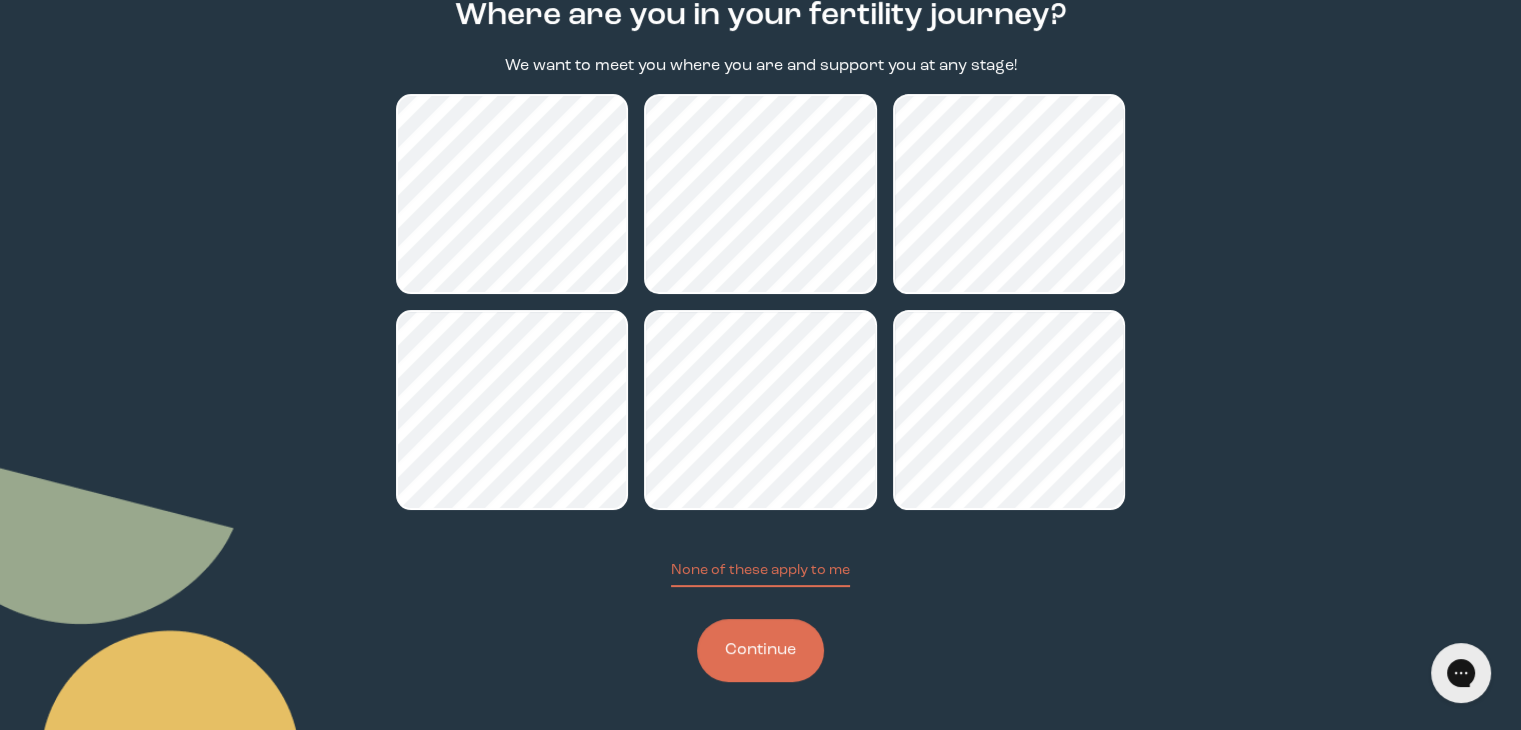 click on "Continue" at bounding box center [760, 650] 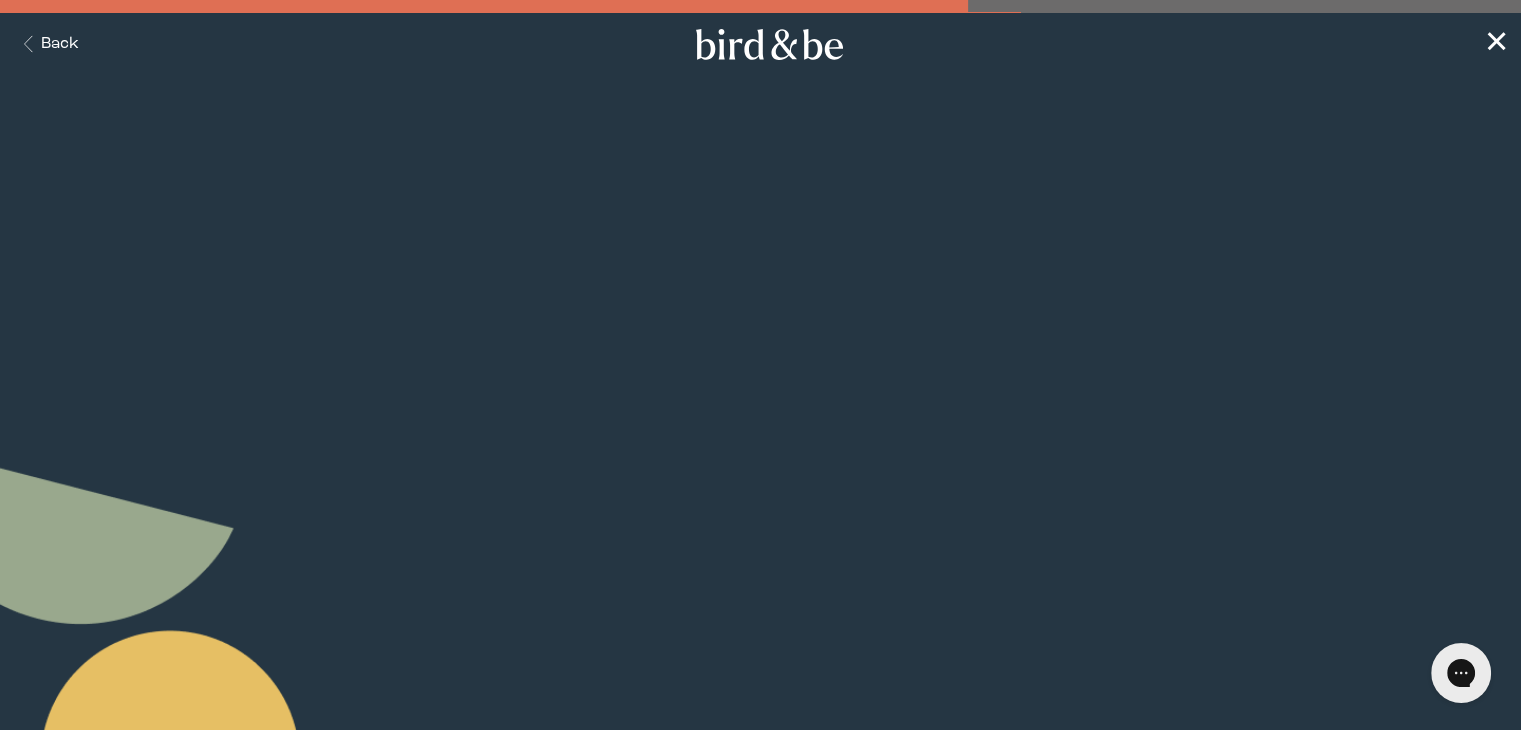 scroll, scrollTop: 0, scrollLeft: 0, axis: both 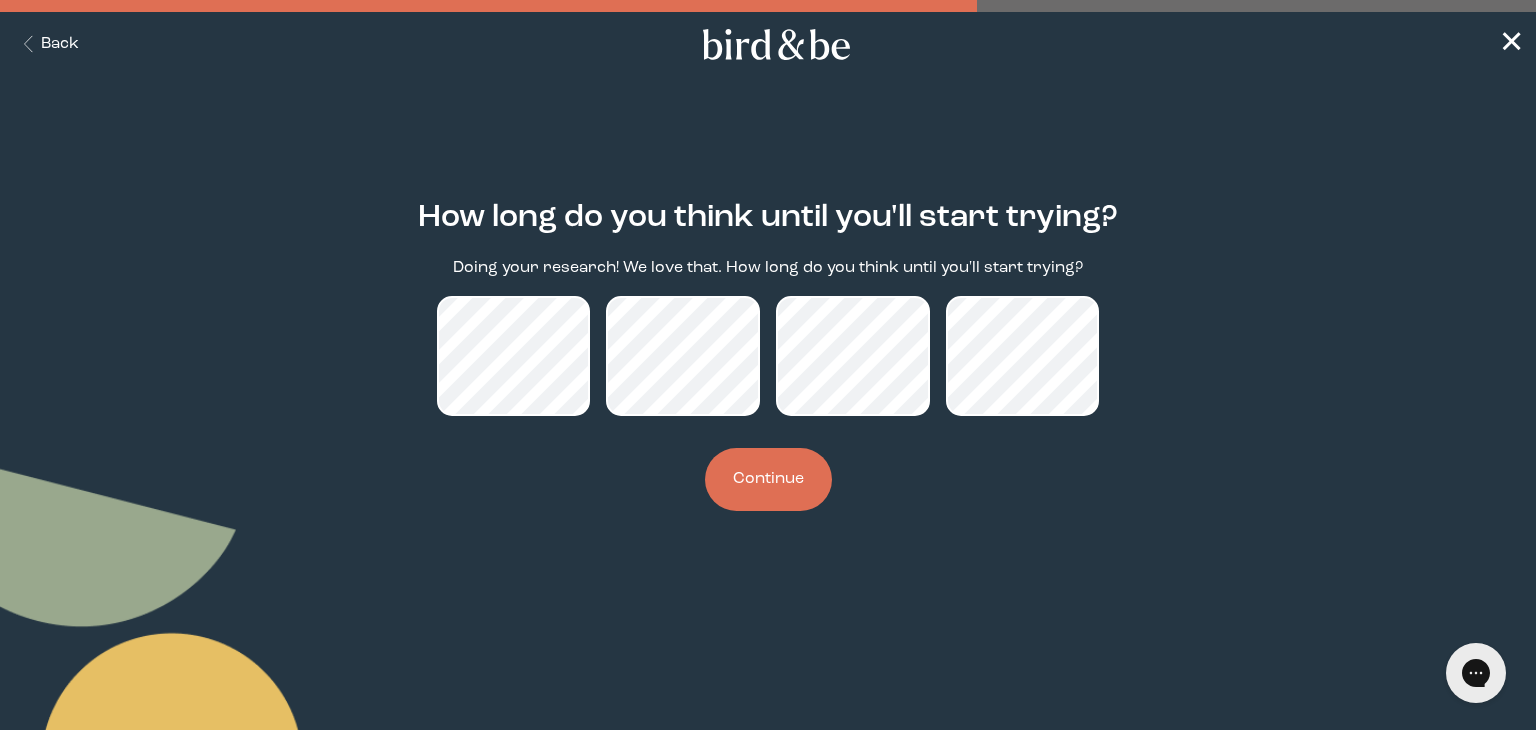click on "Continue" at bounding box center (768, 479) 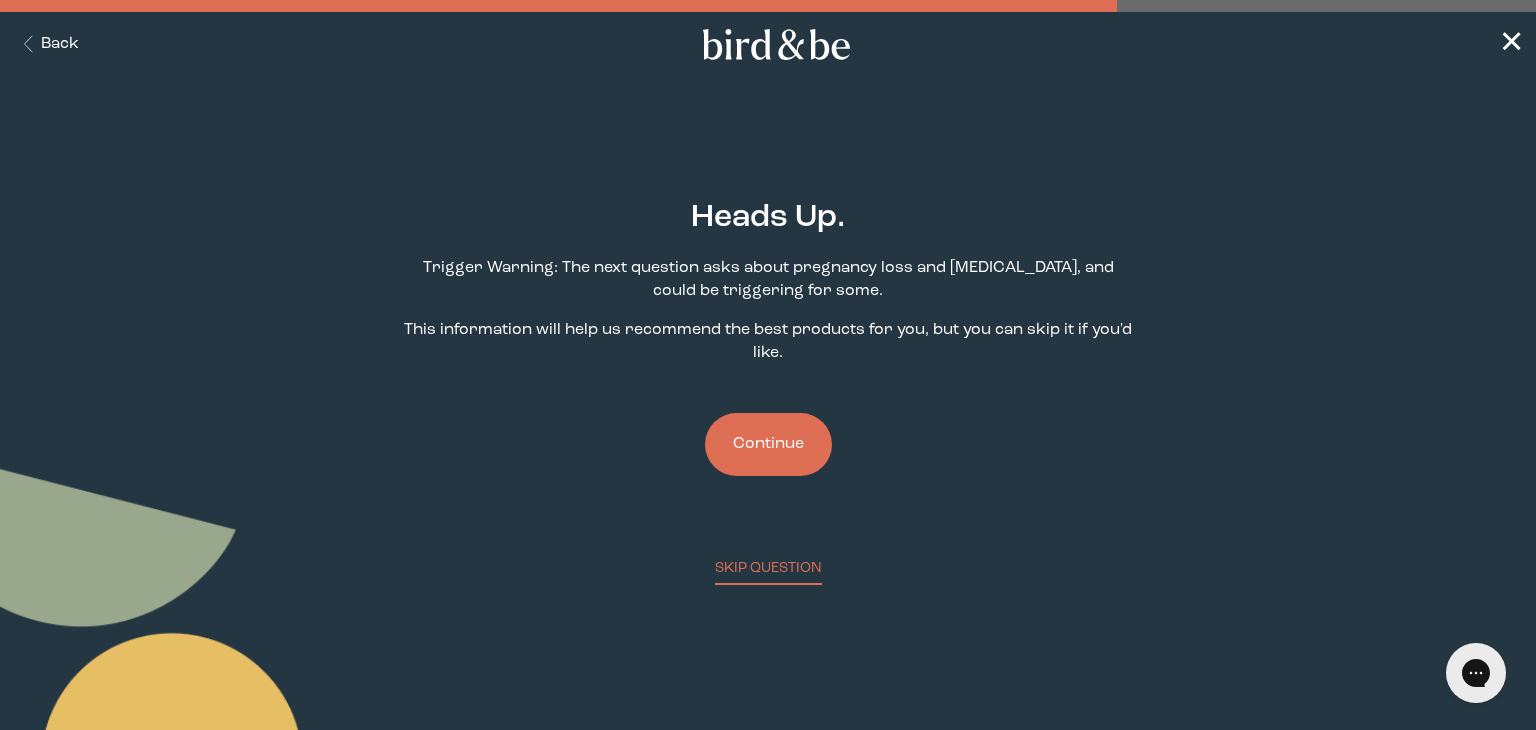click on "Continue" at bounding box center (768, 444) 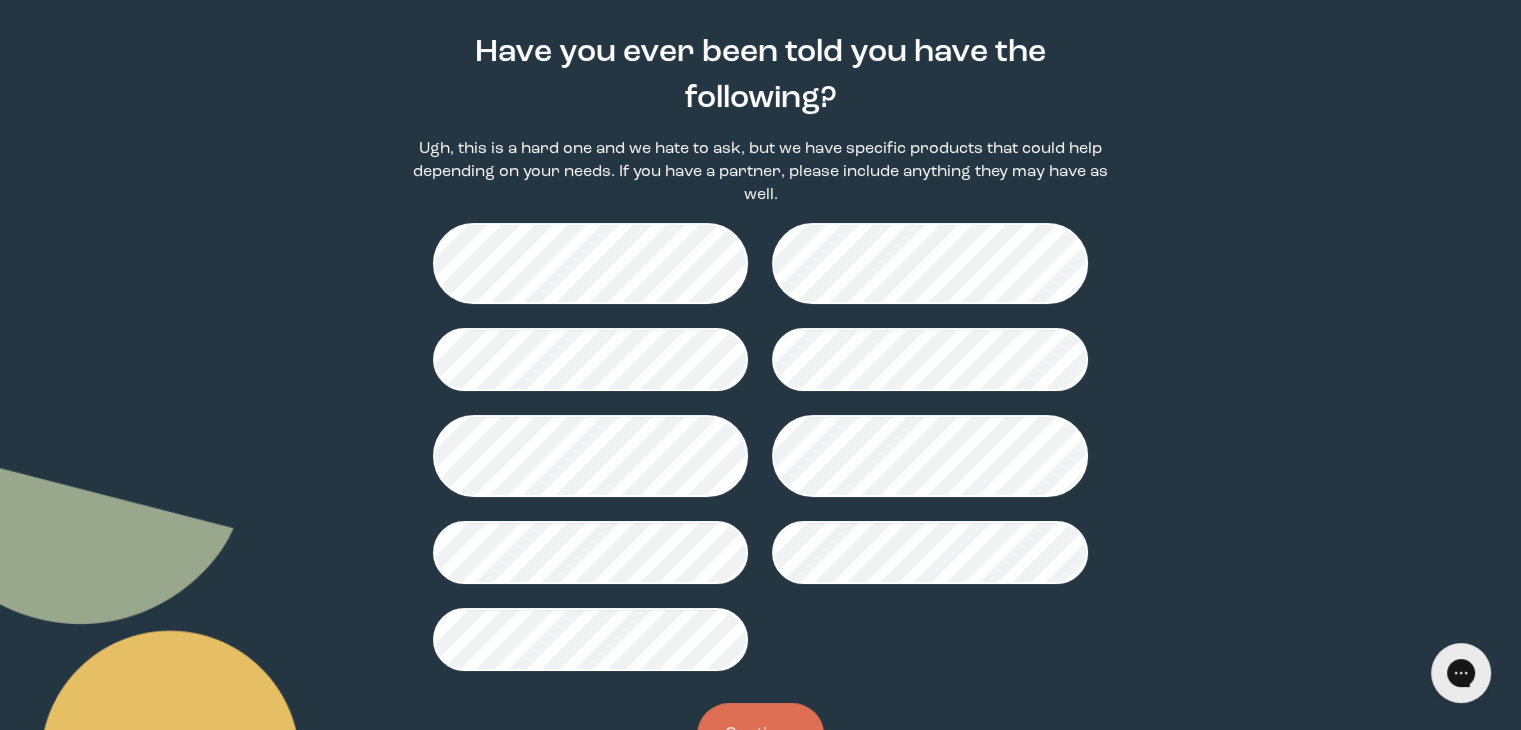 scroll, scrollTop: 200, scrollLeft: 0, axis: vertical 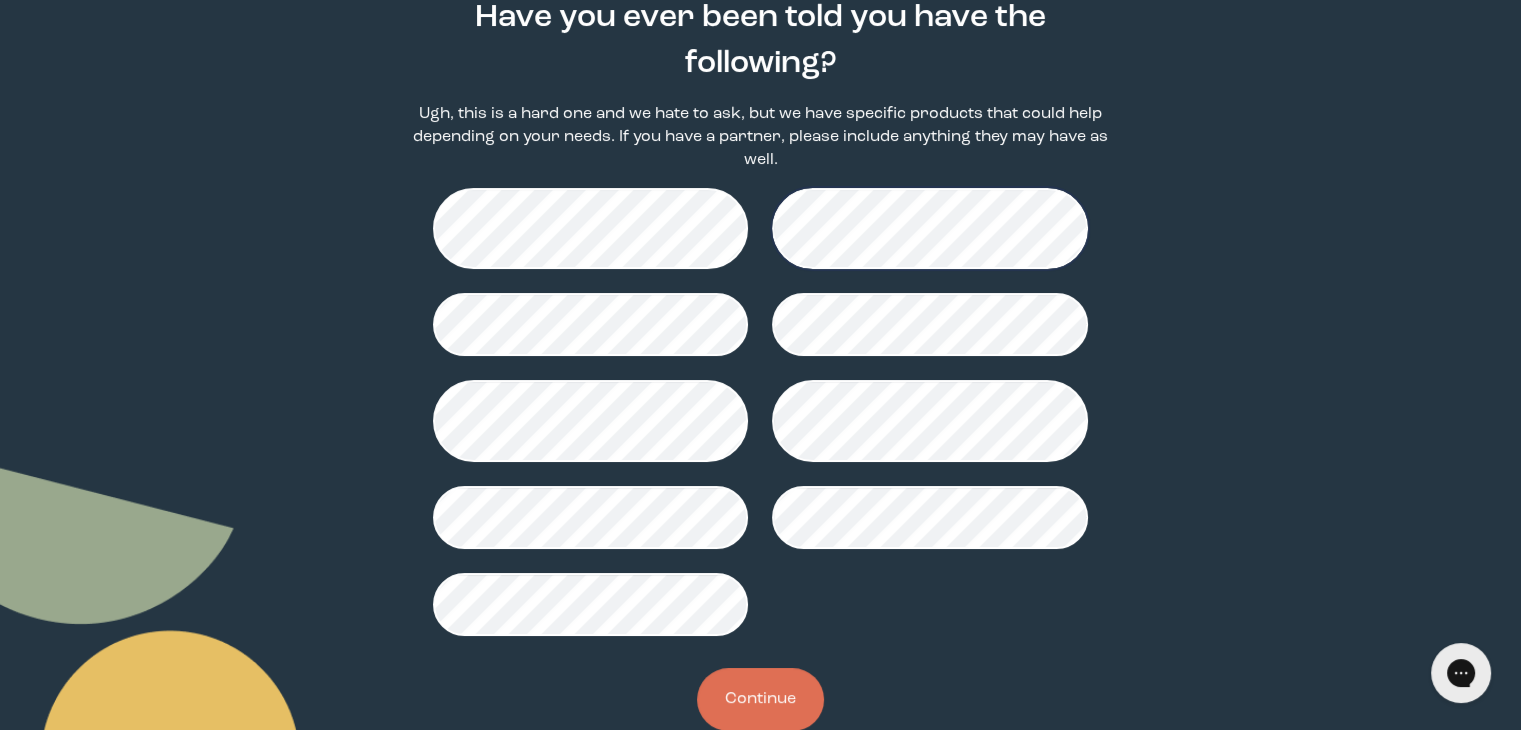 click on "Continue" at bounding box center (760, 699) 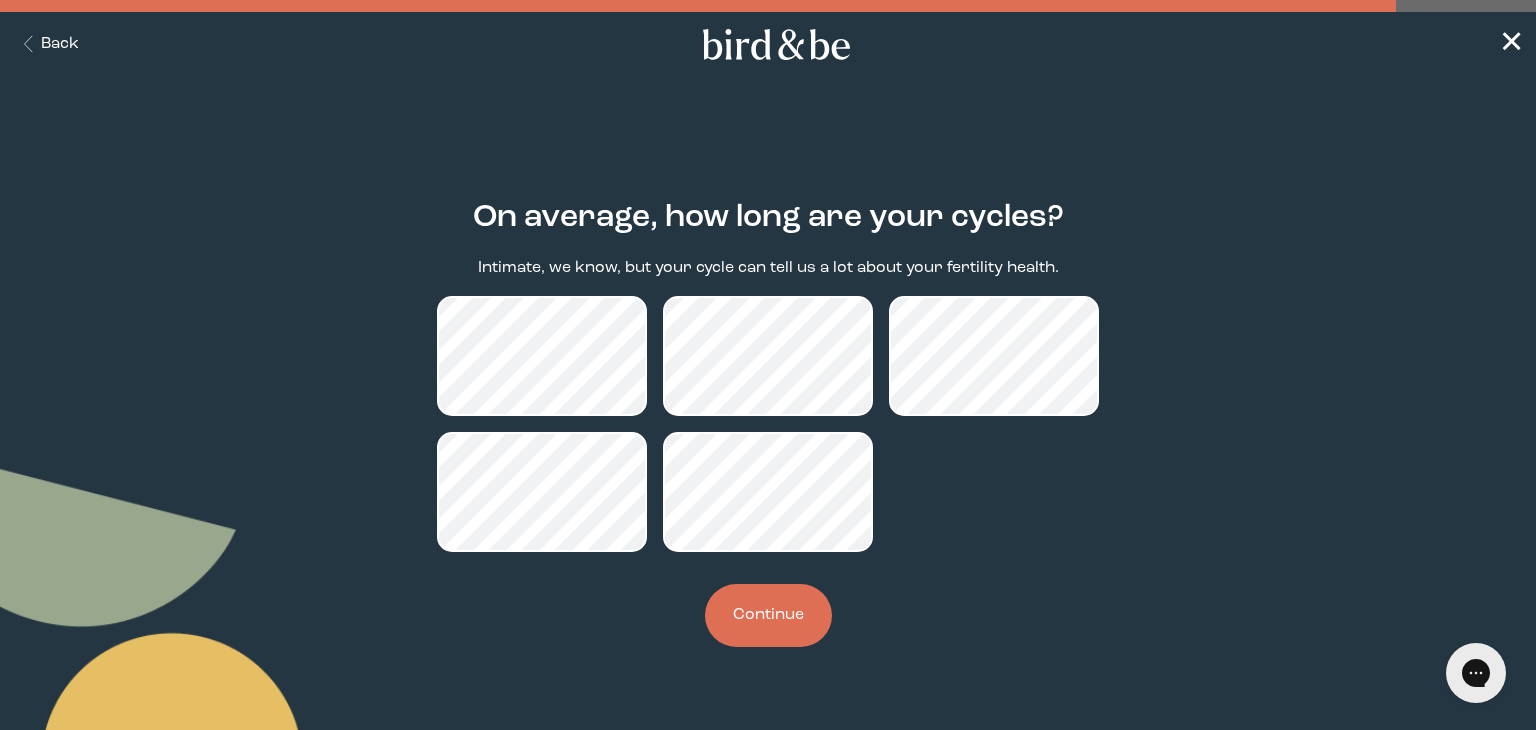 click on "Continue" at bounding box center (768, 615) 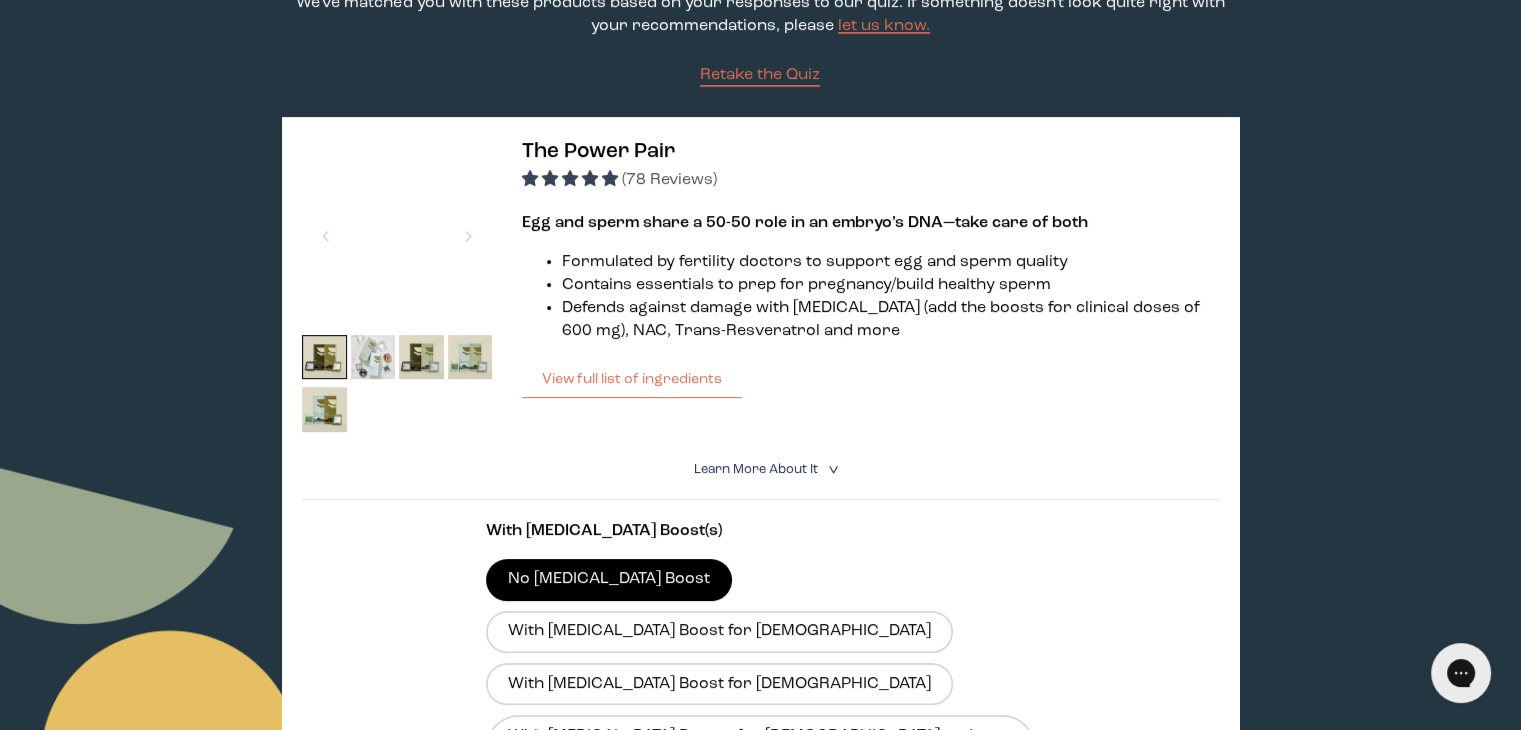 scroll, scrollTop: 300, scrollLeft: 0, axis: vertical 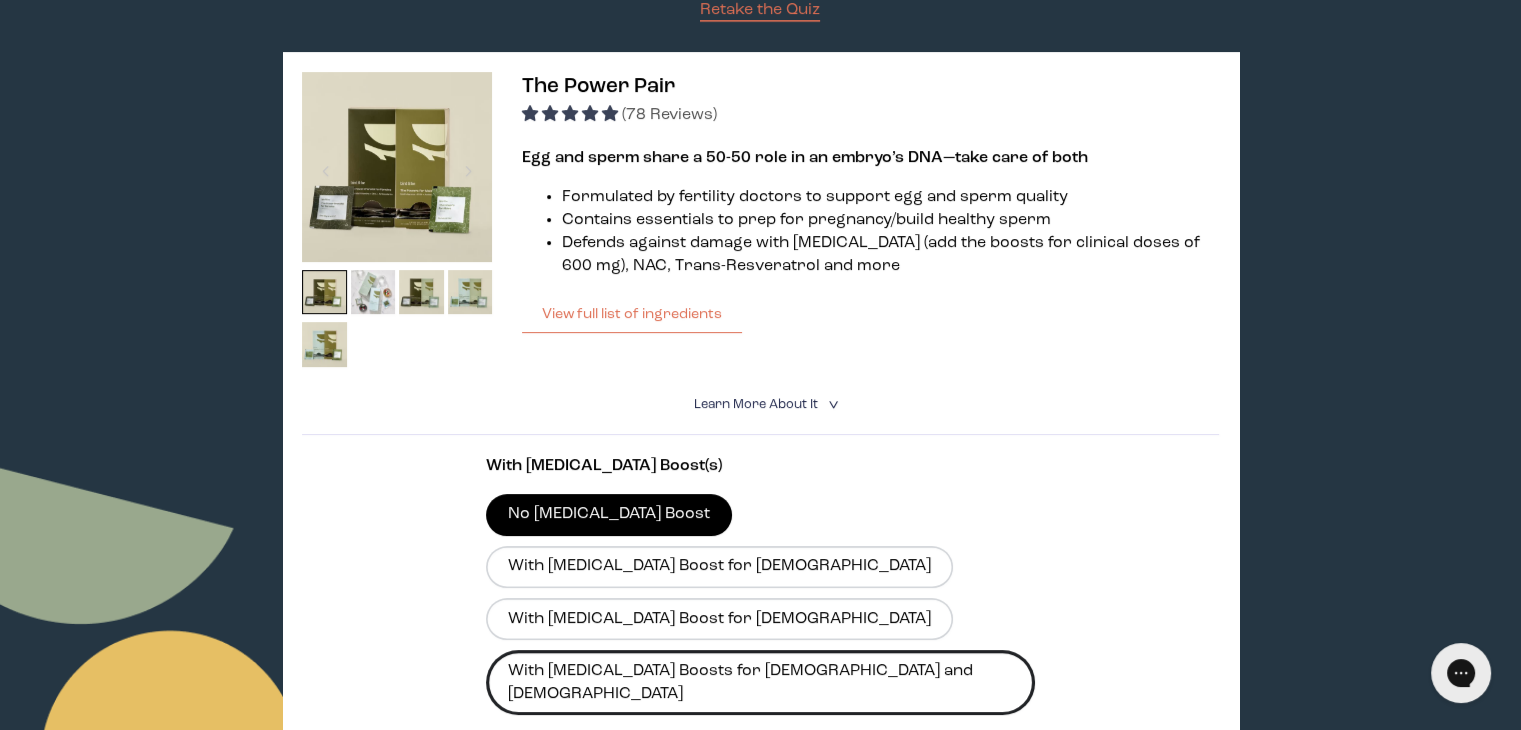 click on "With [MEDICAL_DATA] Boosts for [DEMOGRAPHIC_DATA] and [DEMOGRAPHIC_DATA]" at bounding box center [761, 682] 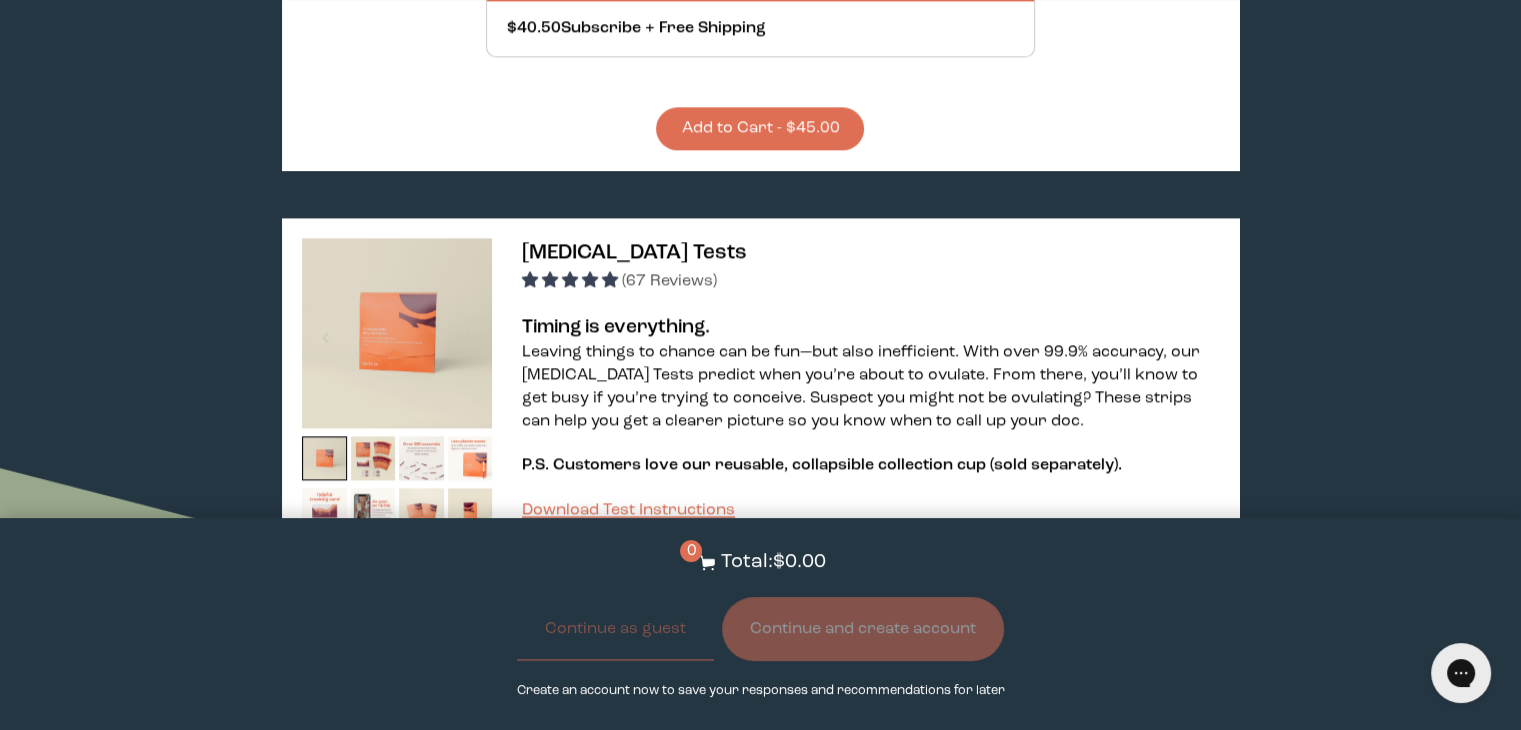 scroll, scrollTop: 2700, scrollLeft: 0, axis: vertical 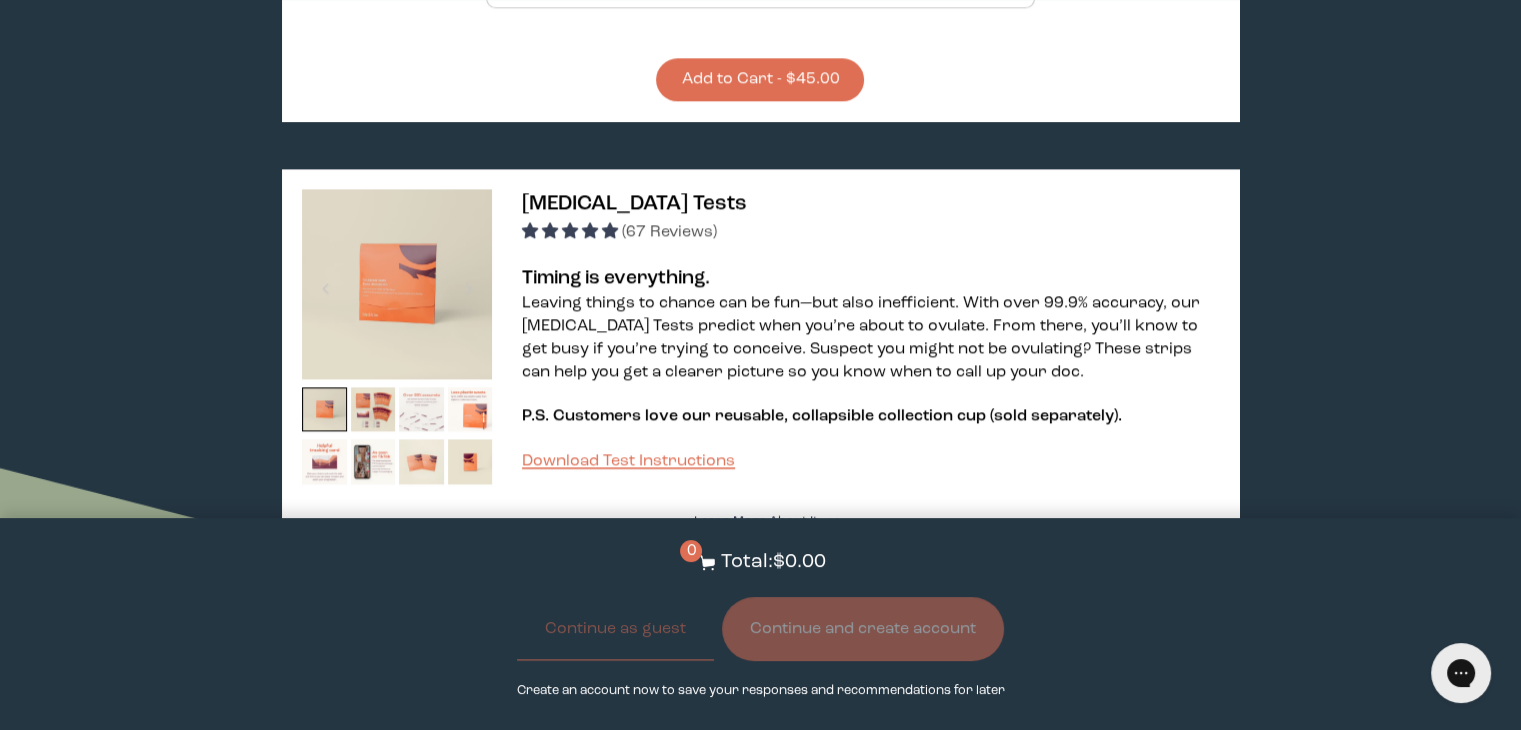 click at bounding box center (421, 409) 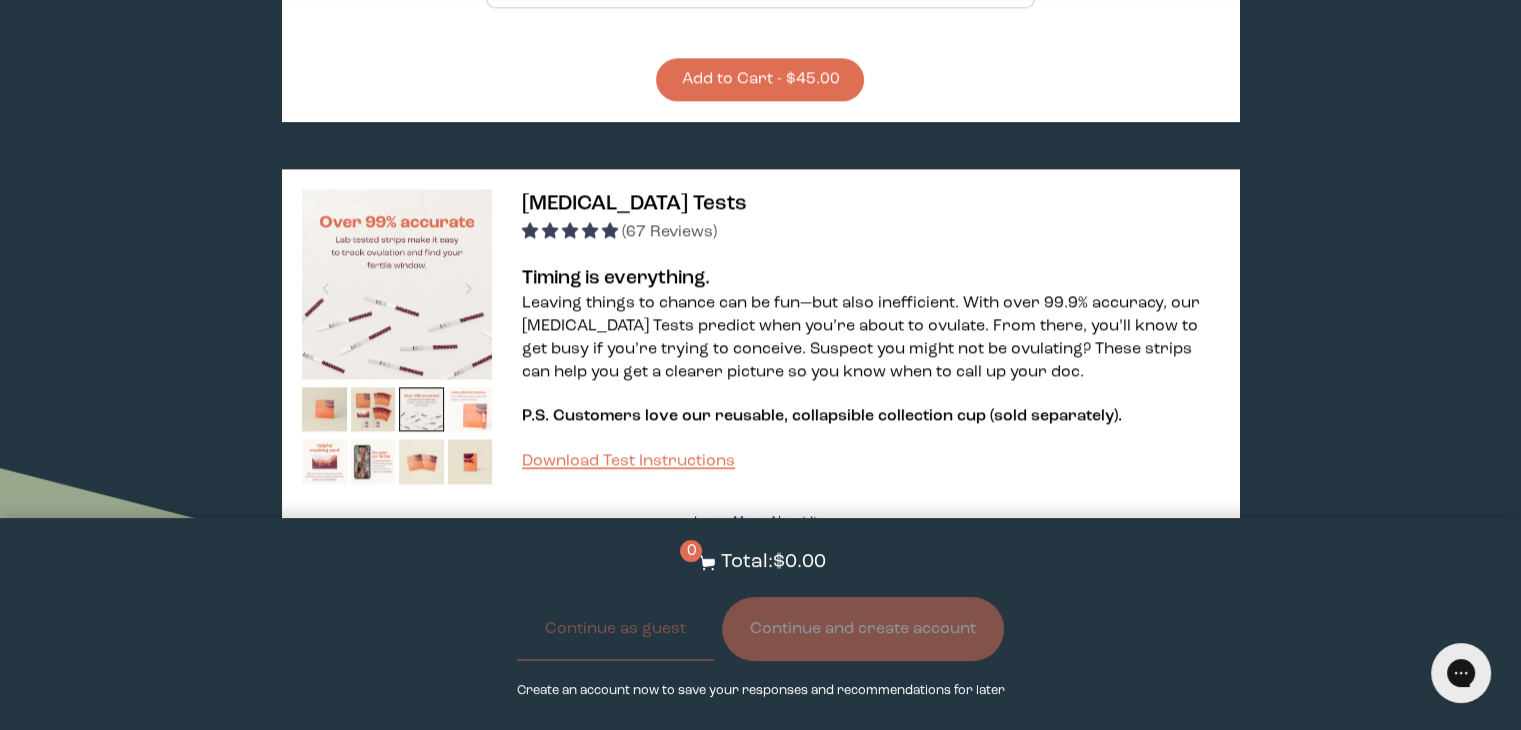 click at bounding box center [470, 409] 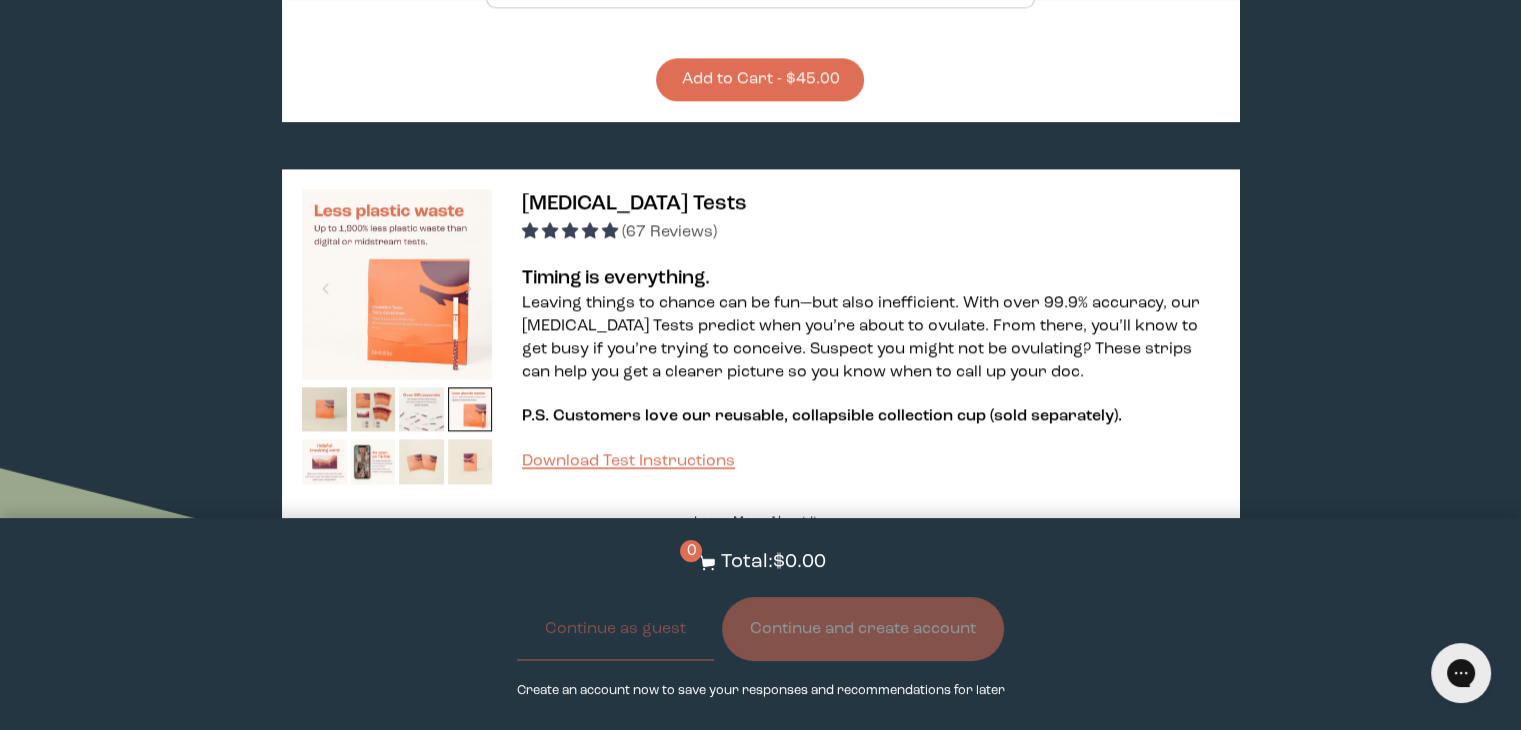 click at bounding box center (470, 461) 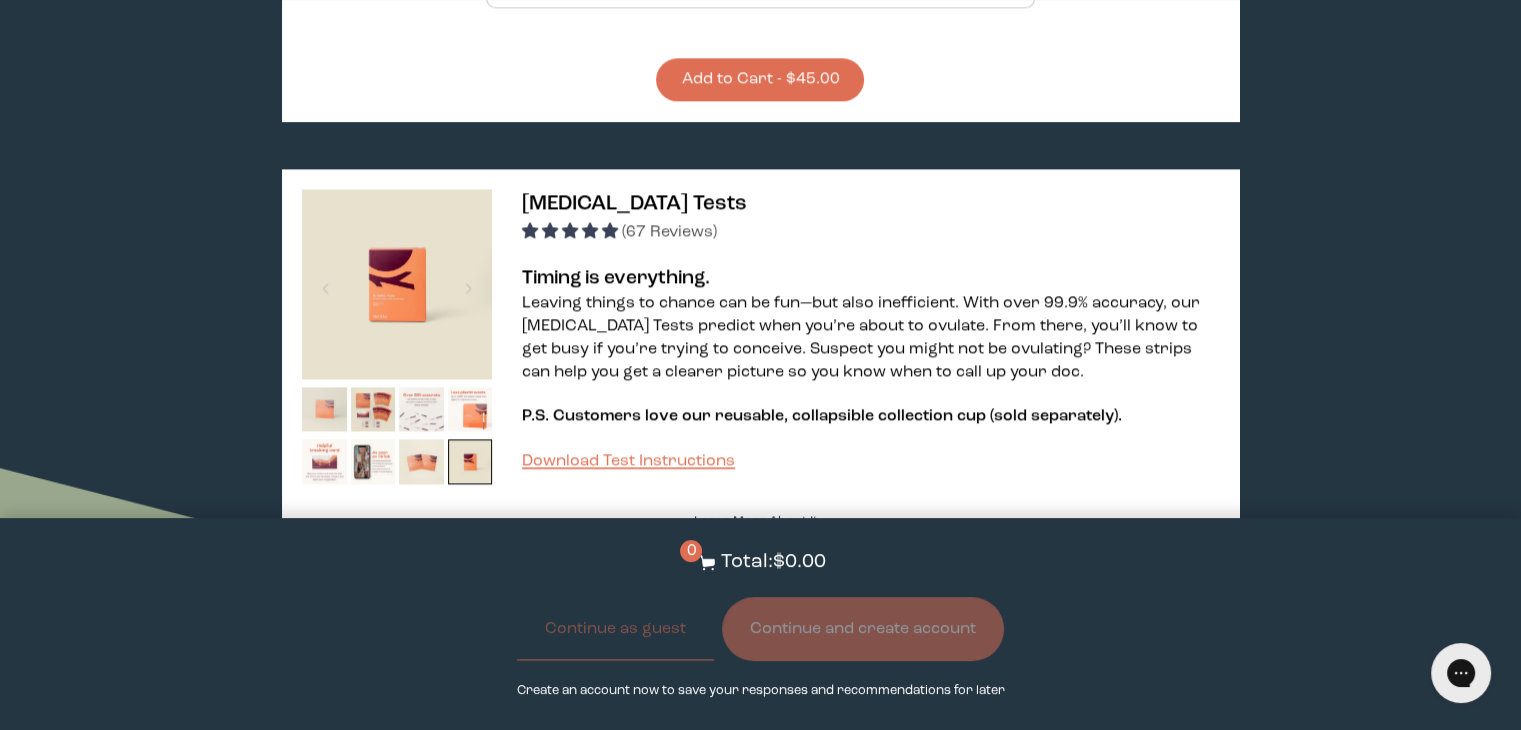 drag, startPoint x: 312, startPoint y: 320, endPoint x: 335, endPoint y: 318, distance: 23.086792 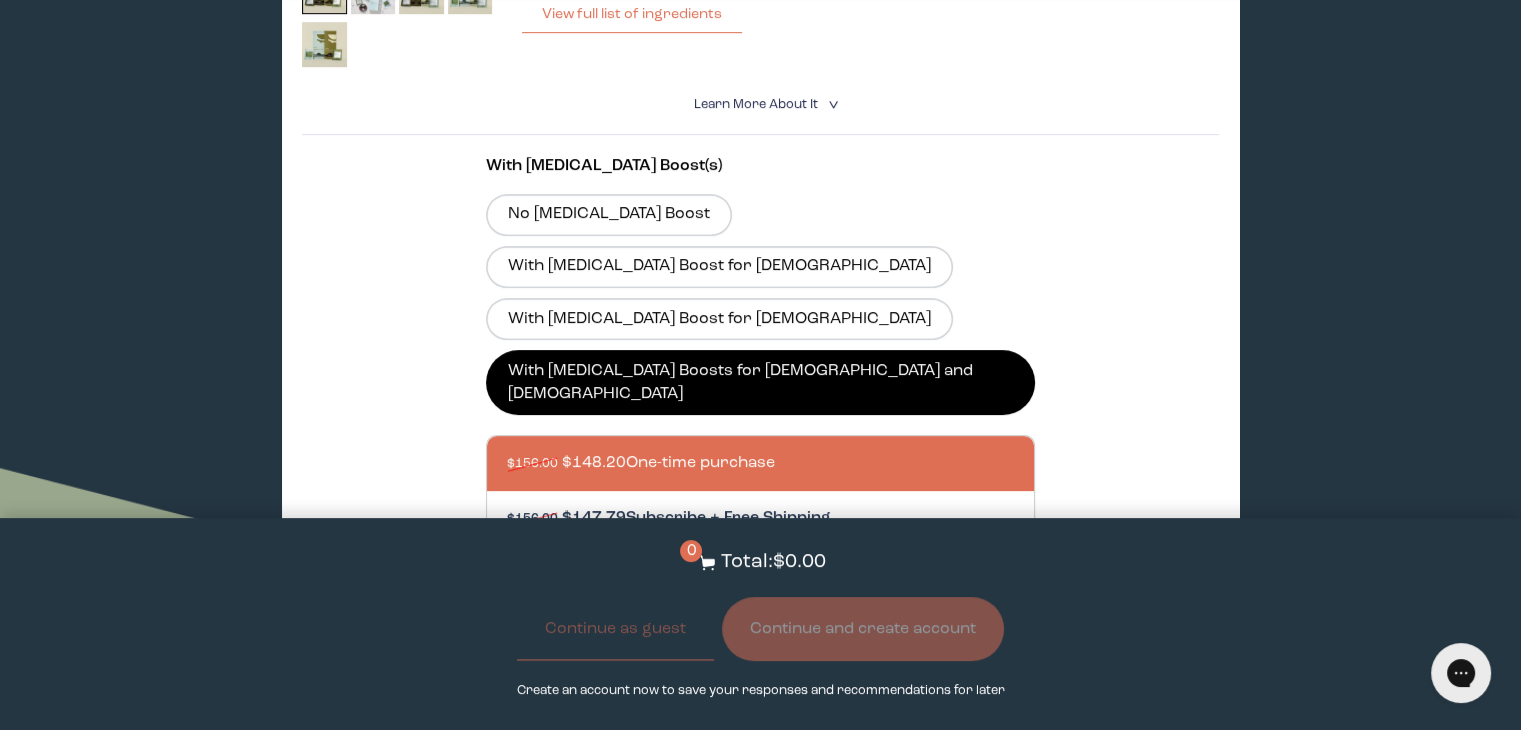 scroll, scrollTop: 700, scrollLeft: 0, axis: vertical 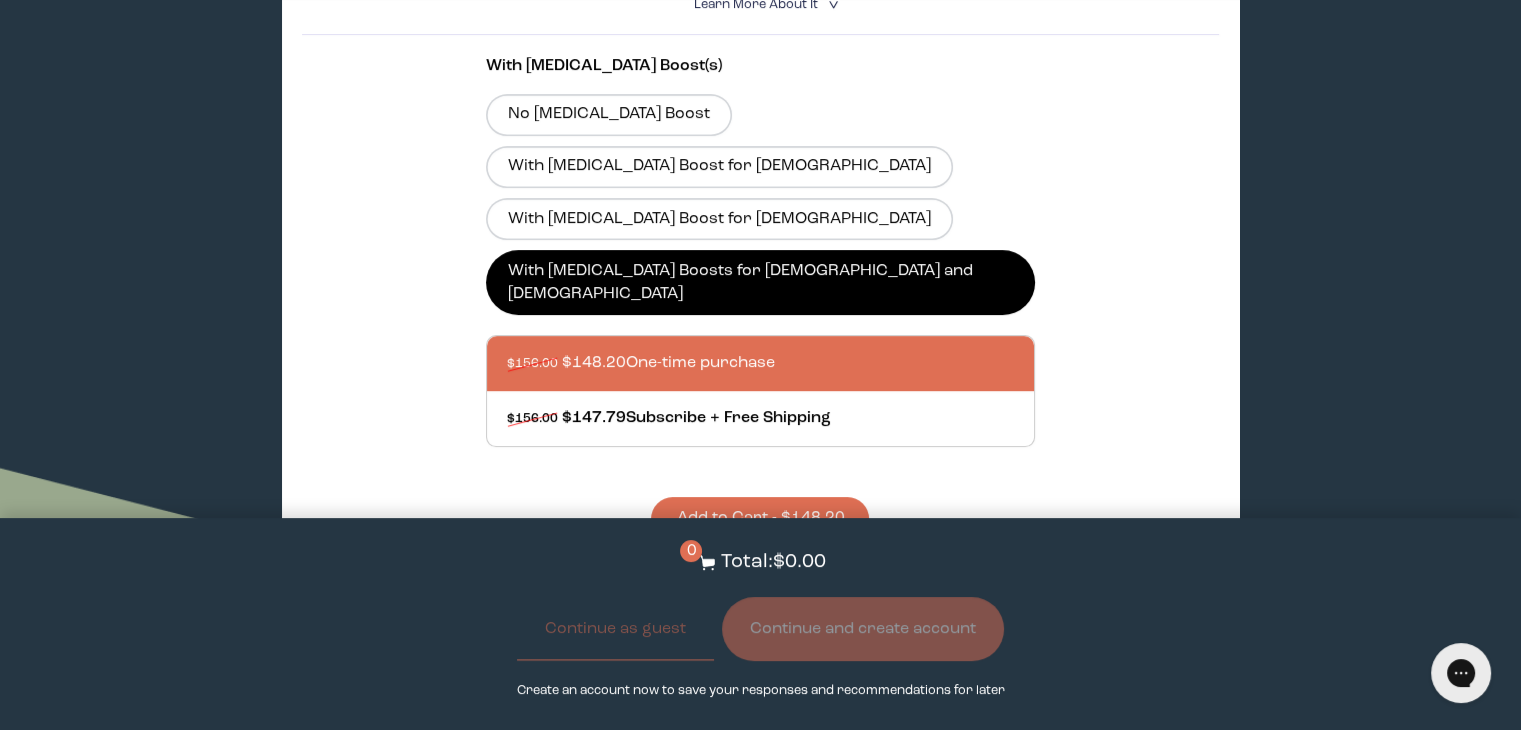 click on "Add to Cart - $148.20" at bounding box center (760, 518) 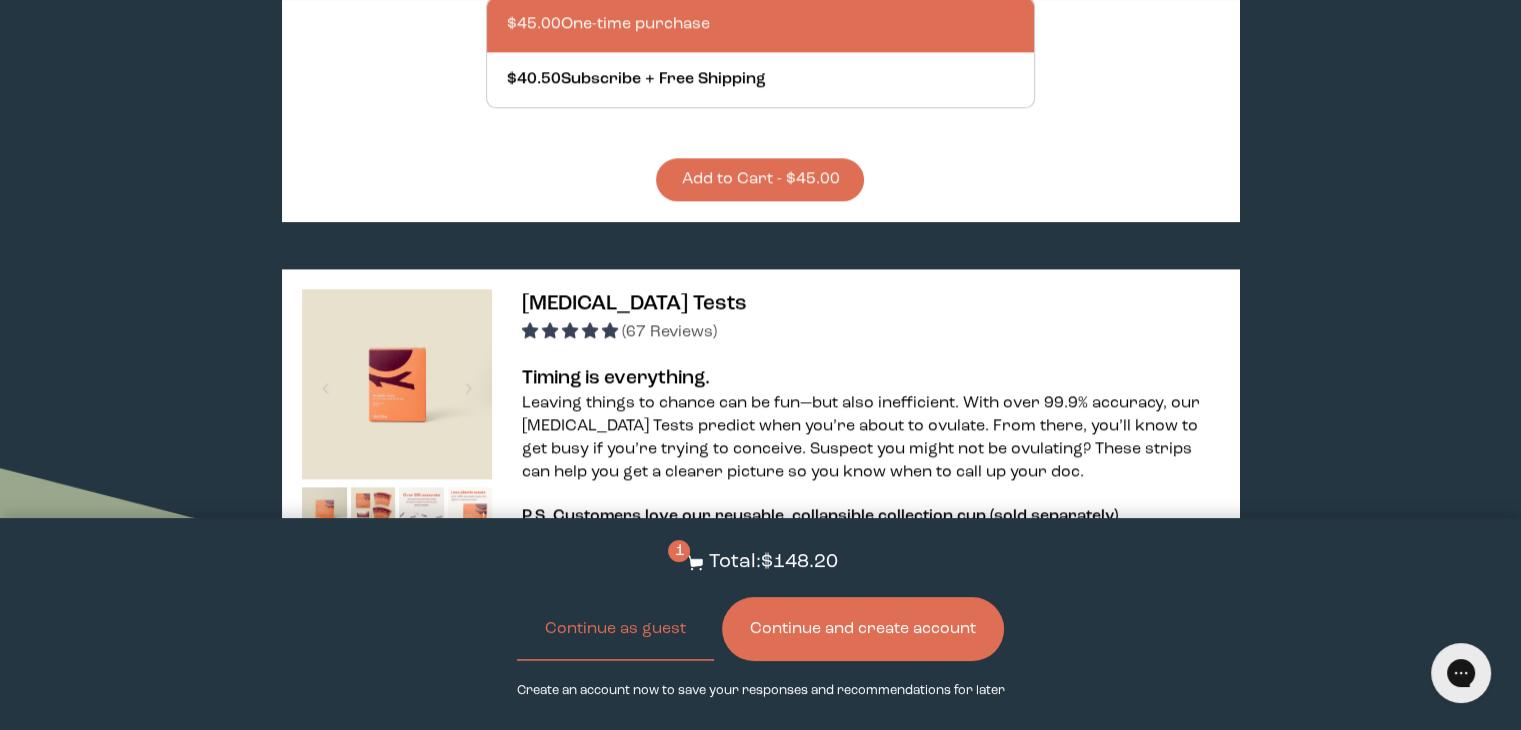 scroll, scrollTop: 2700, scrollLeft: 0, axis: vertical 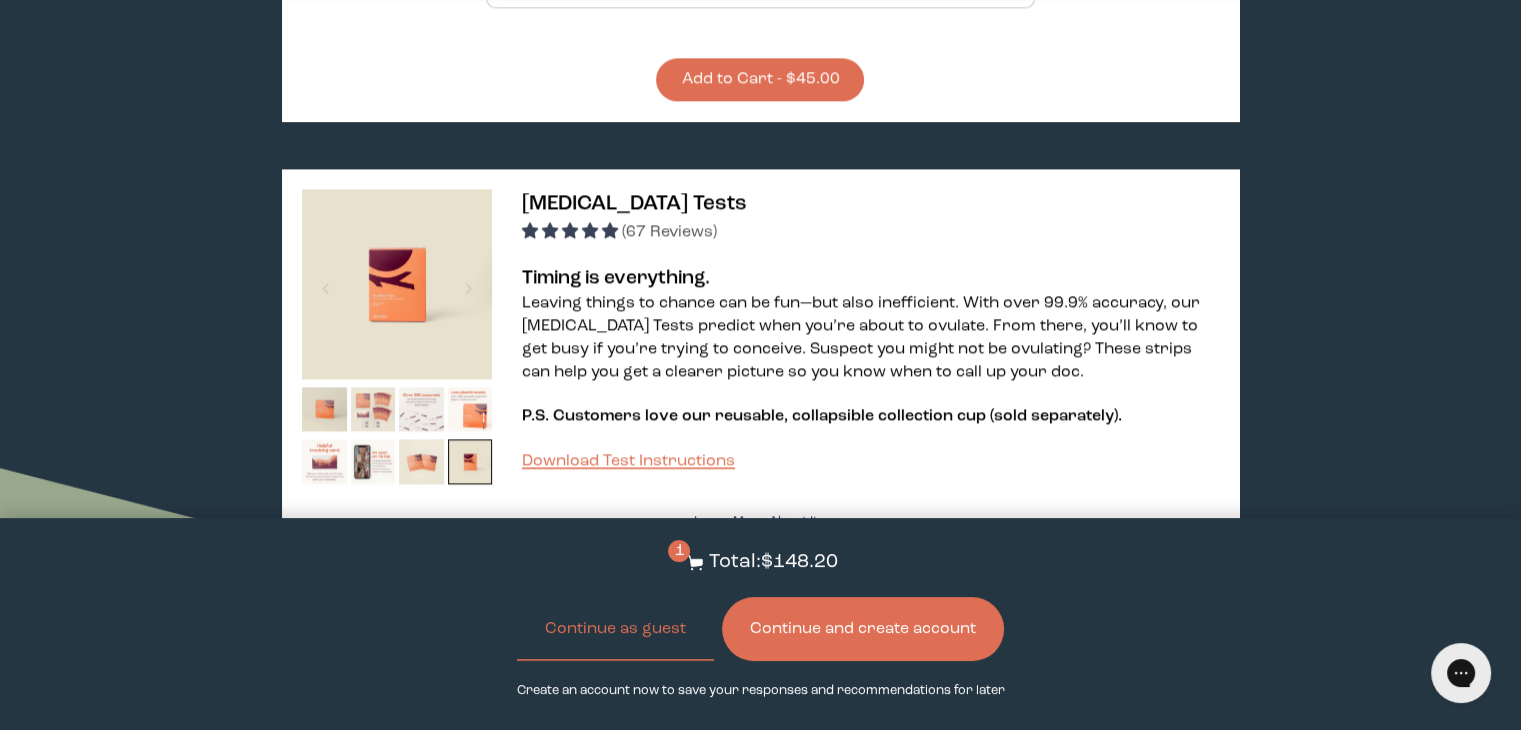 click at bounding box center (373, 409) 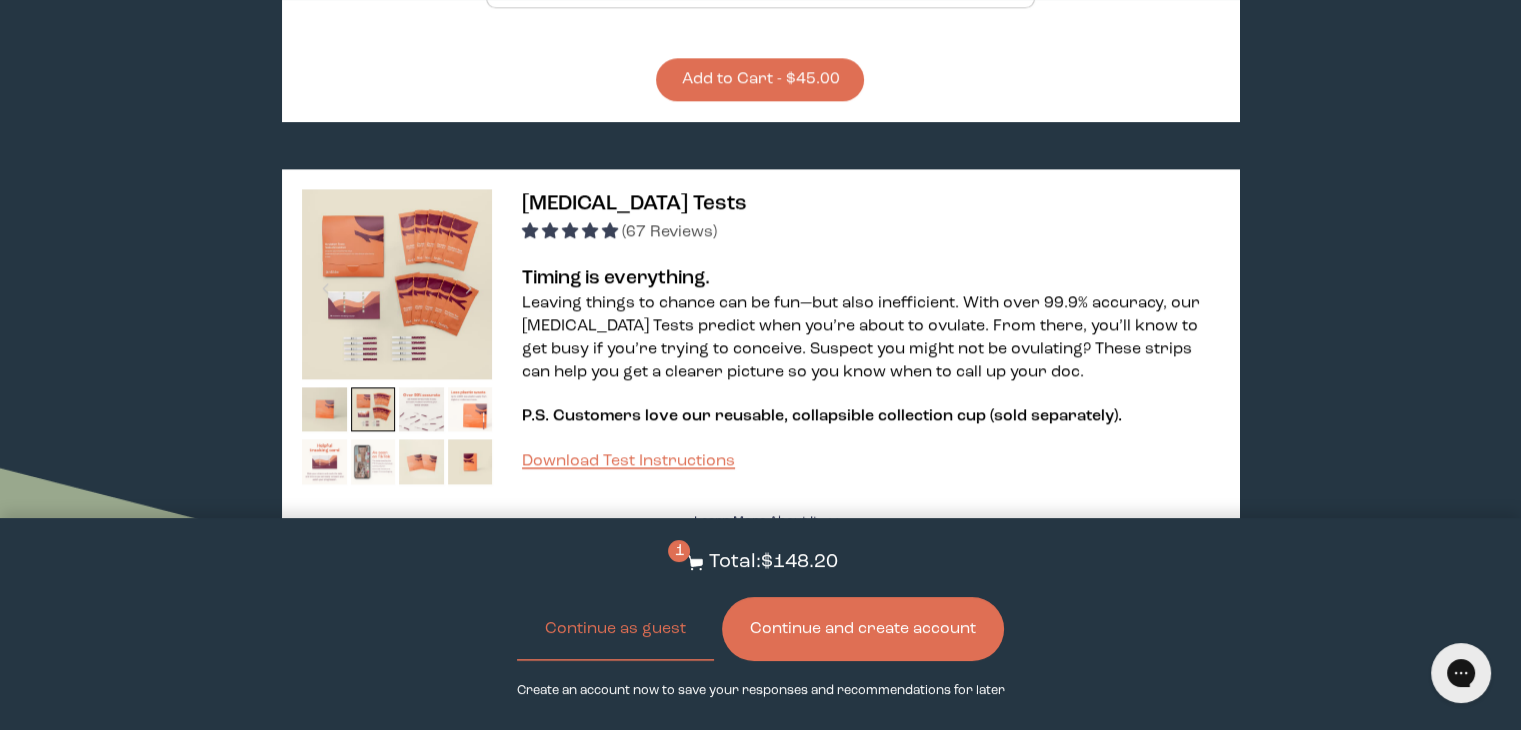 click at bounding box center (373, 461) 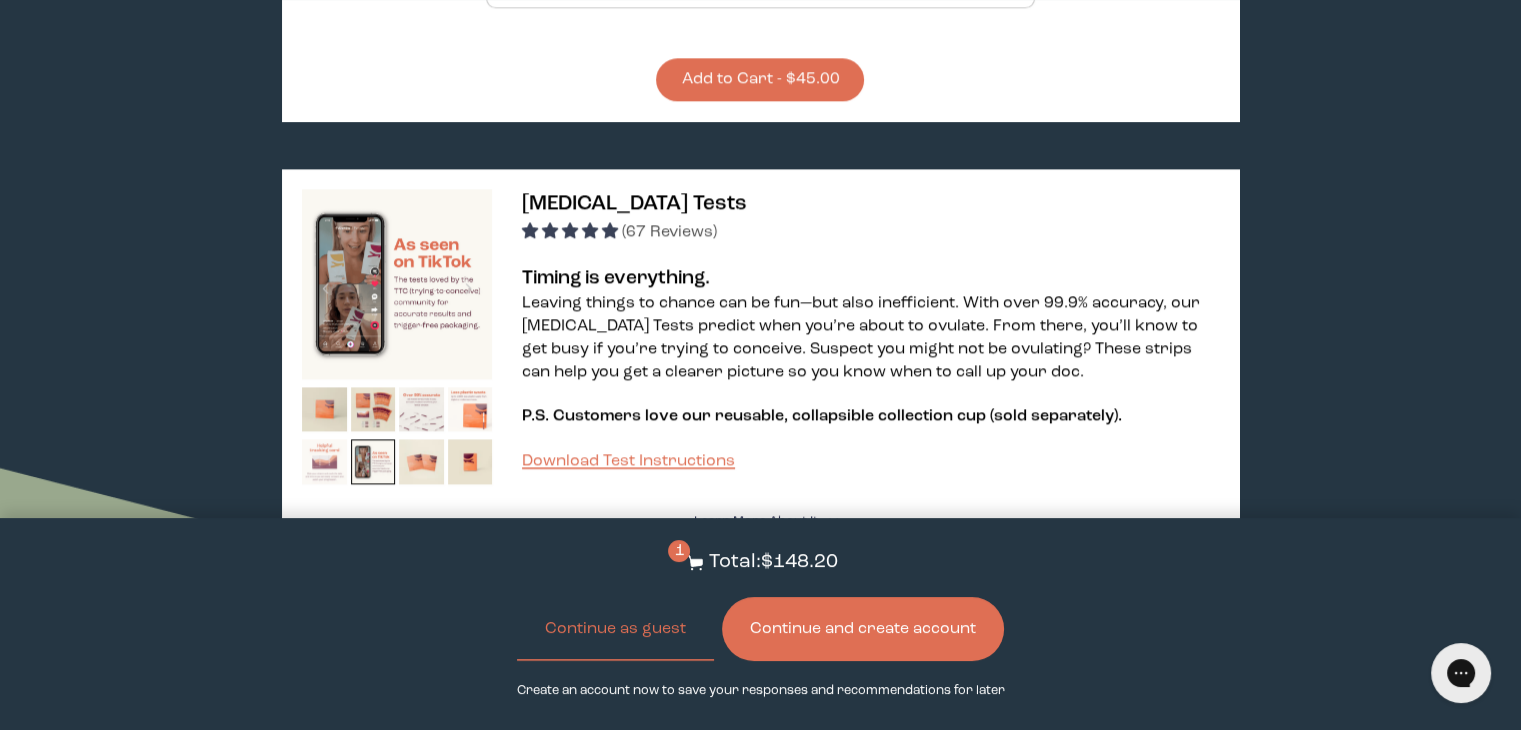 click at bounding box center (324, 461) 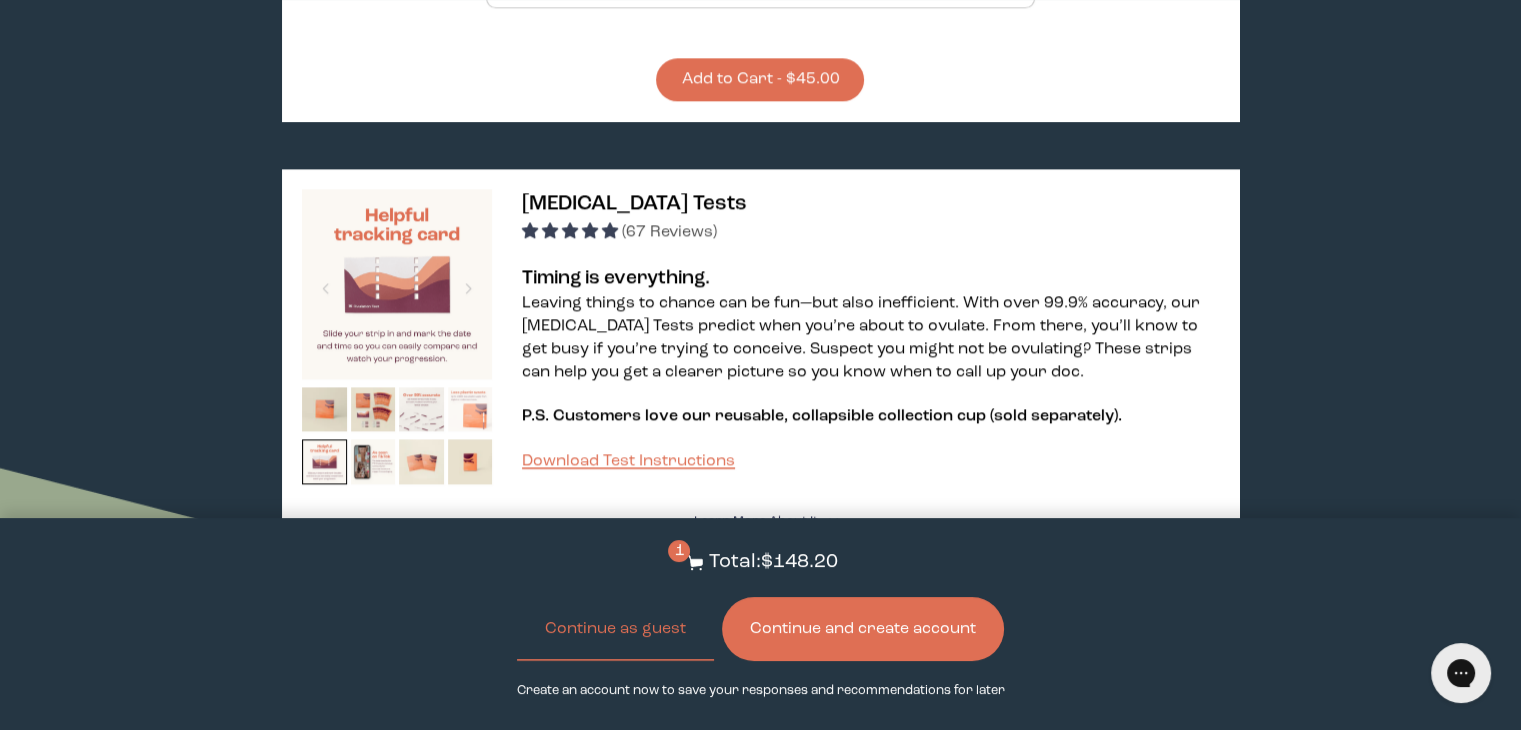 click at bounding box center (470, 409) 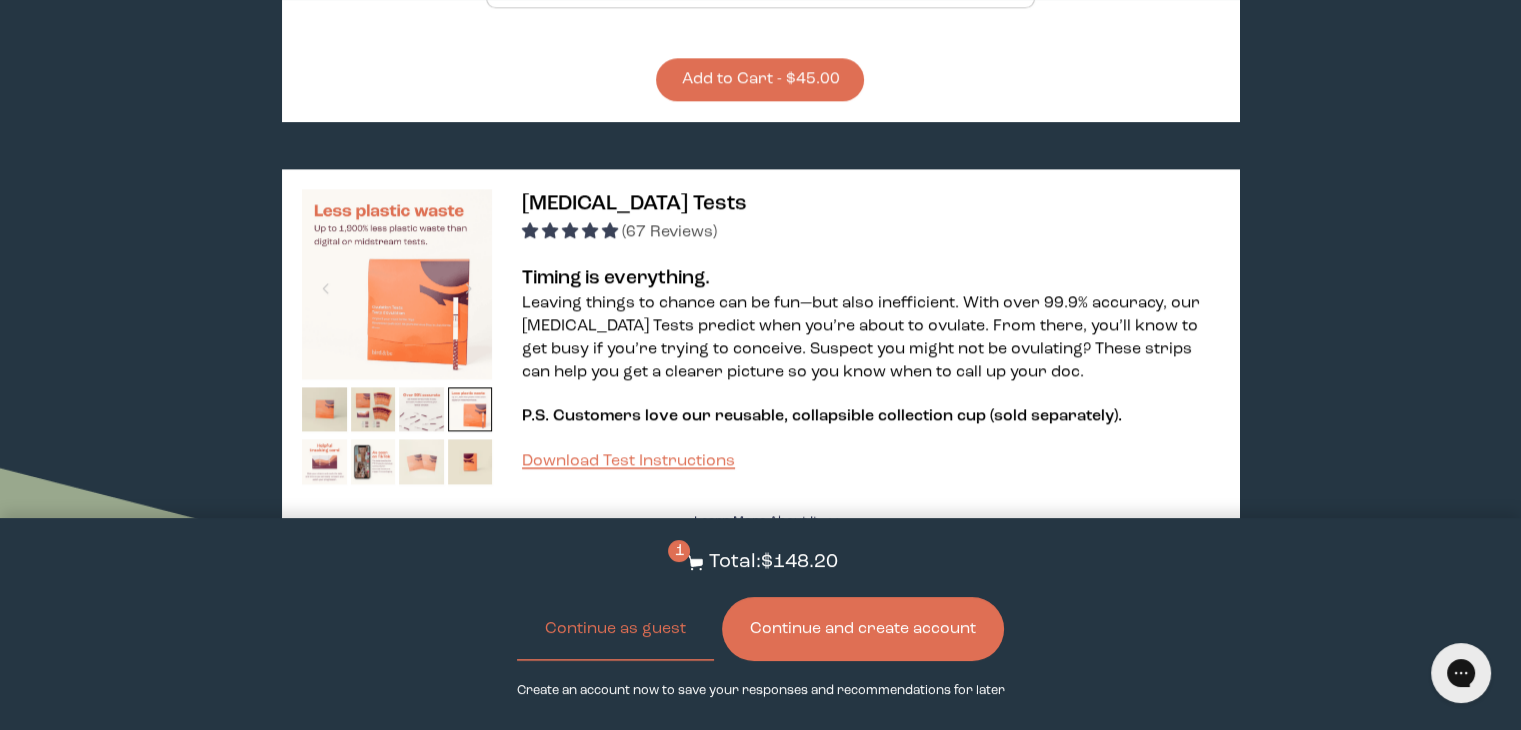click at bounding box center [421, 461] 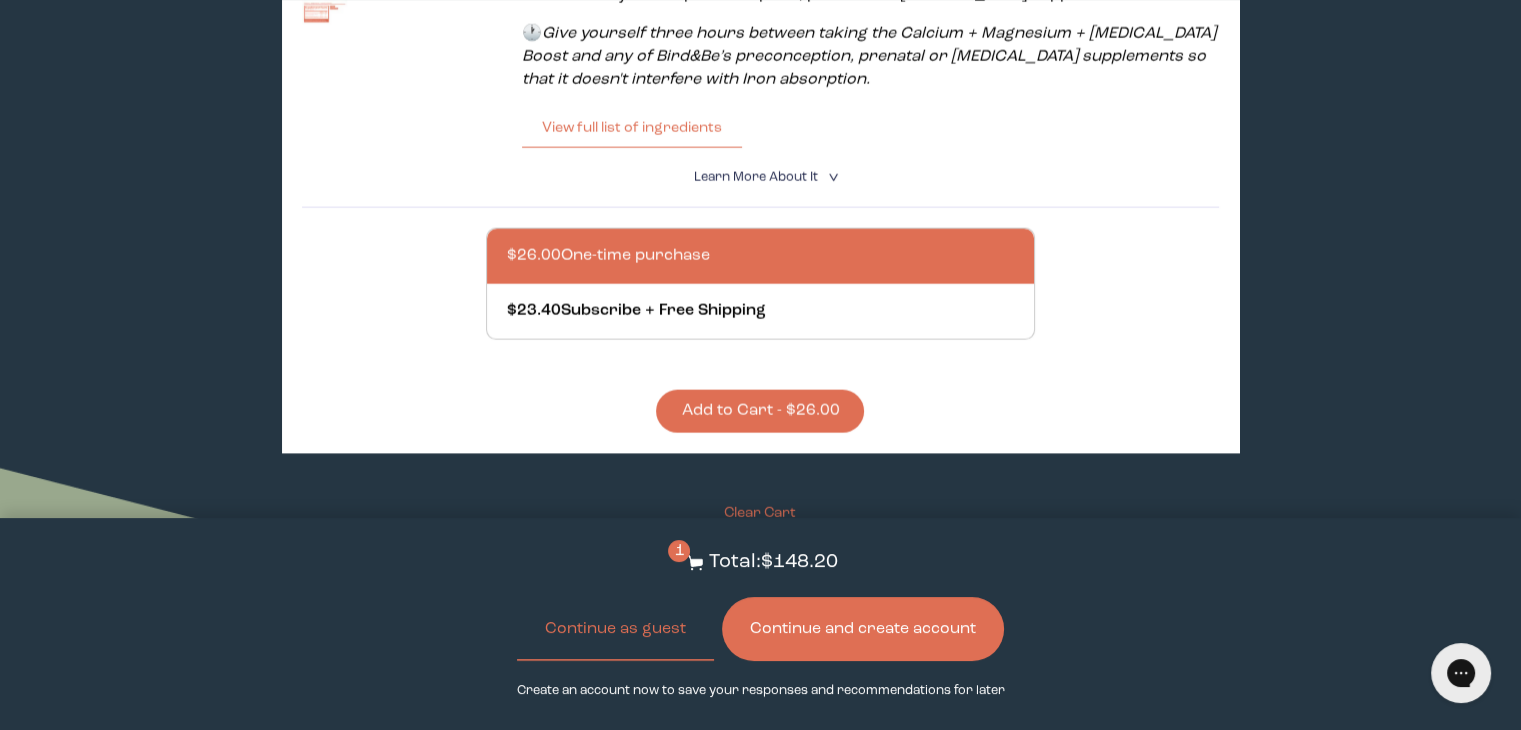 scroll, scrollTop: 4800, scrollLeft: 0, axis: vertical 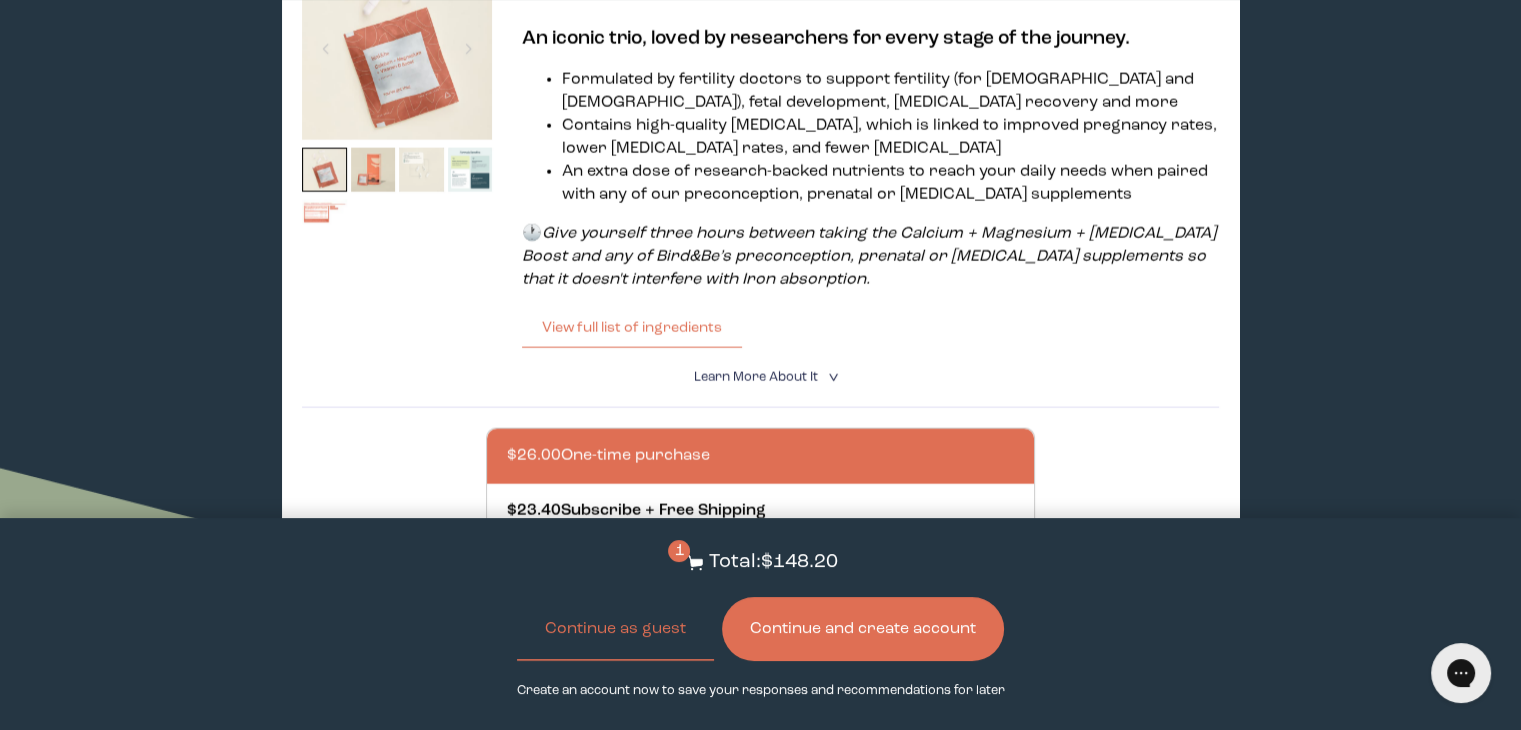 click on "<" at bounding box center (831, 377) 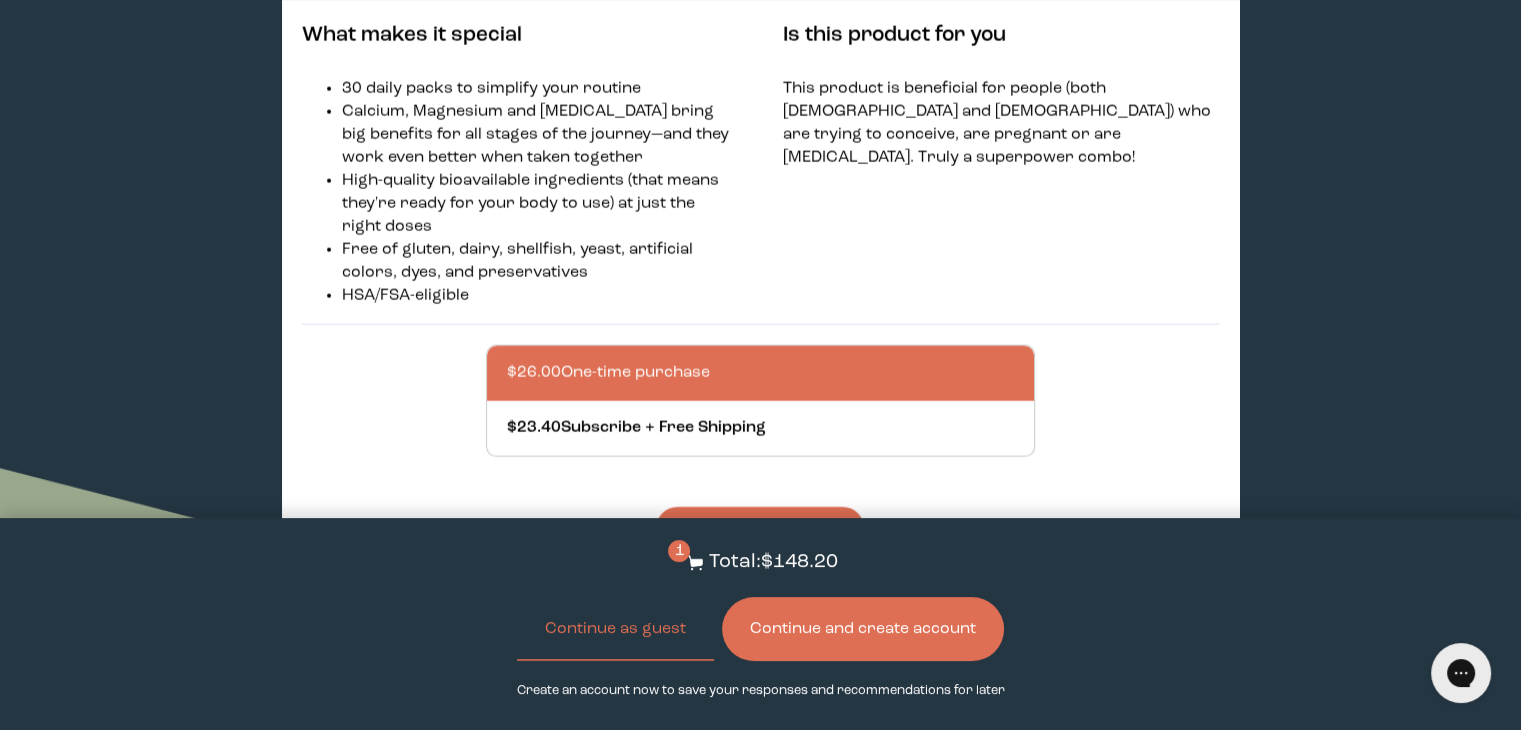 scroll, scrollTop: 5300, scrollLeft: 0, axis: vertical 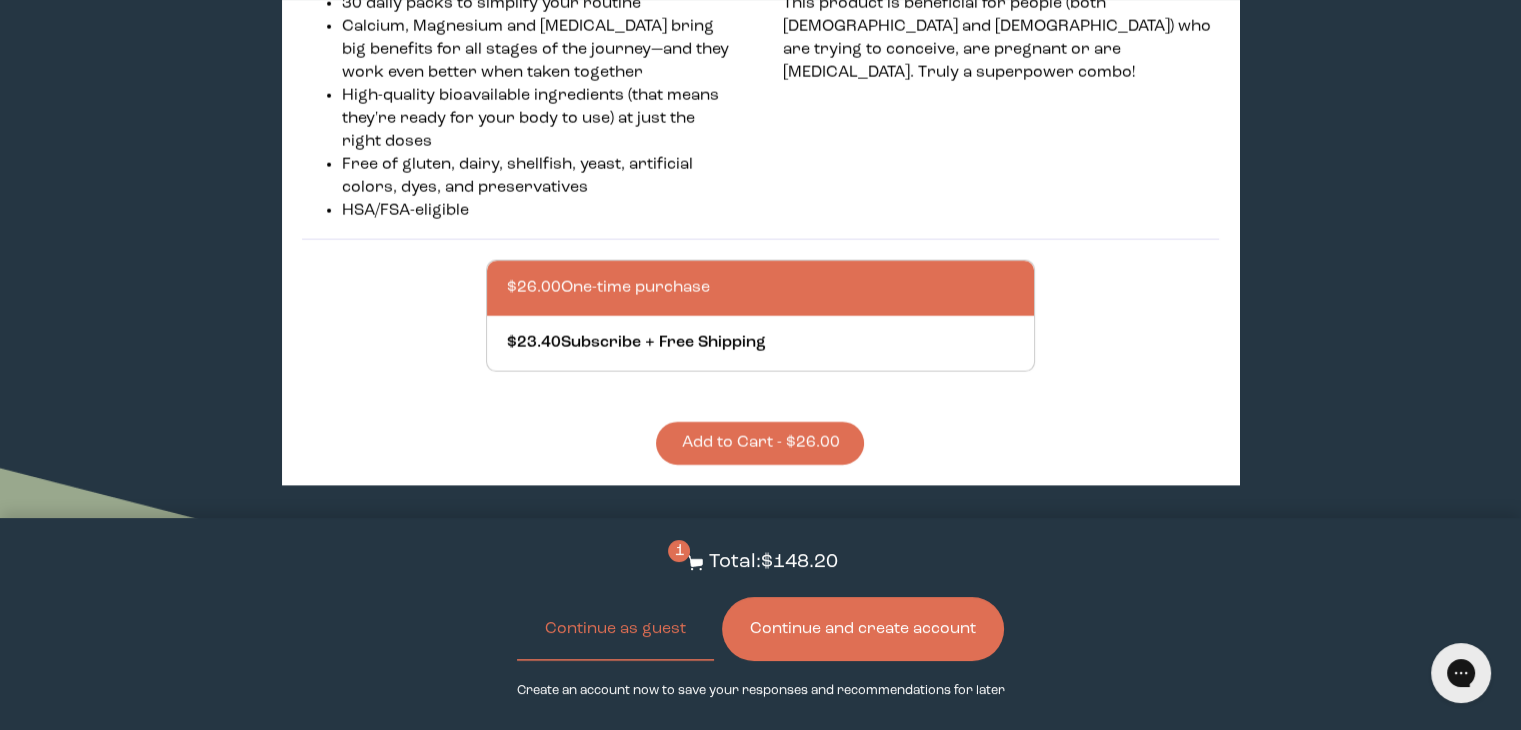 click on "Add to Cart - $26.00" at bounding box center [760, 443] 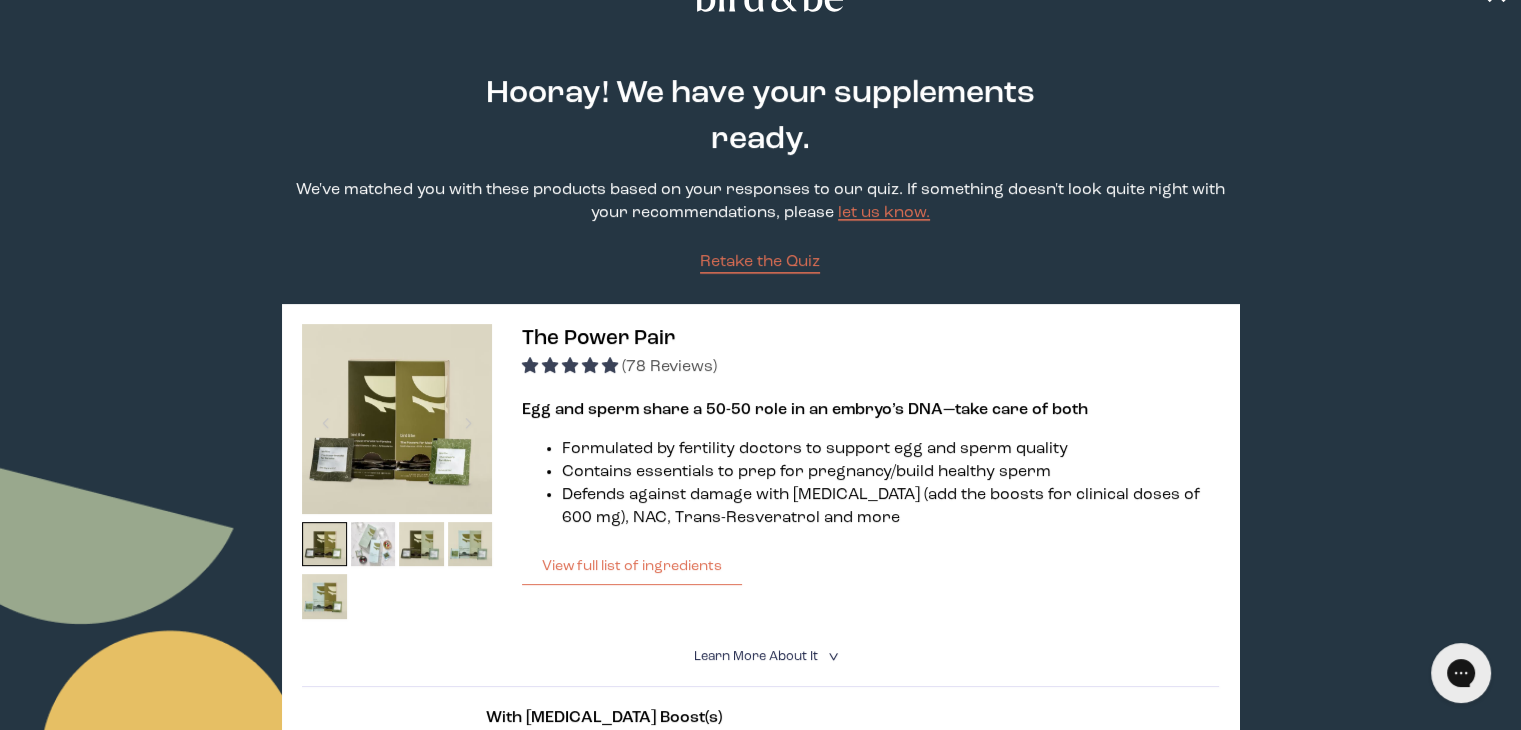 scroll, scrollTop: 0, scrollLeft: 0, axis: both 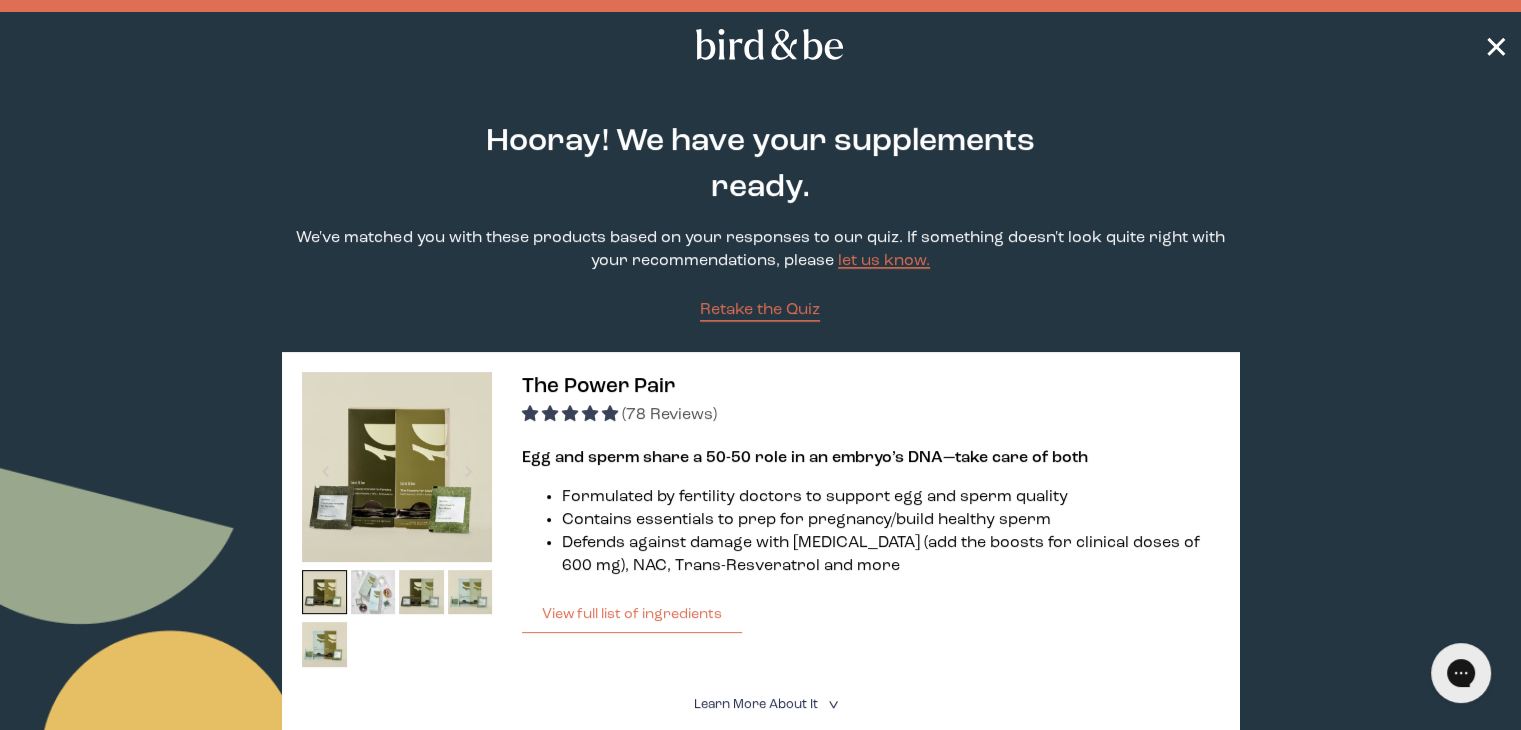 click on "✕" at bounding box center (1496, 44) 